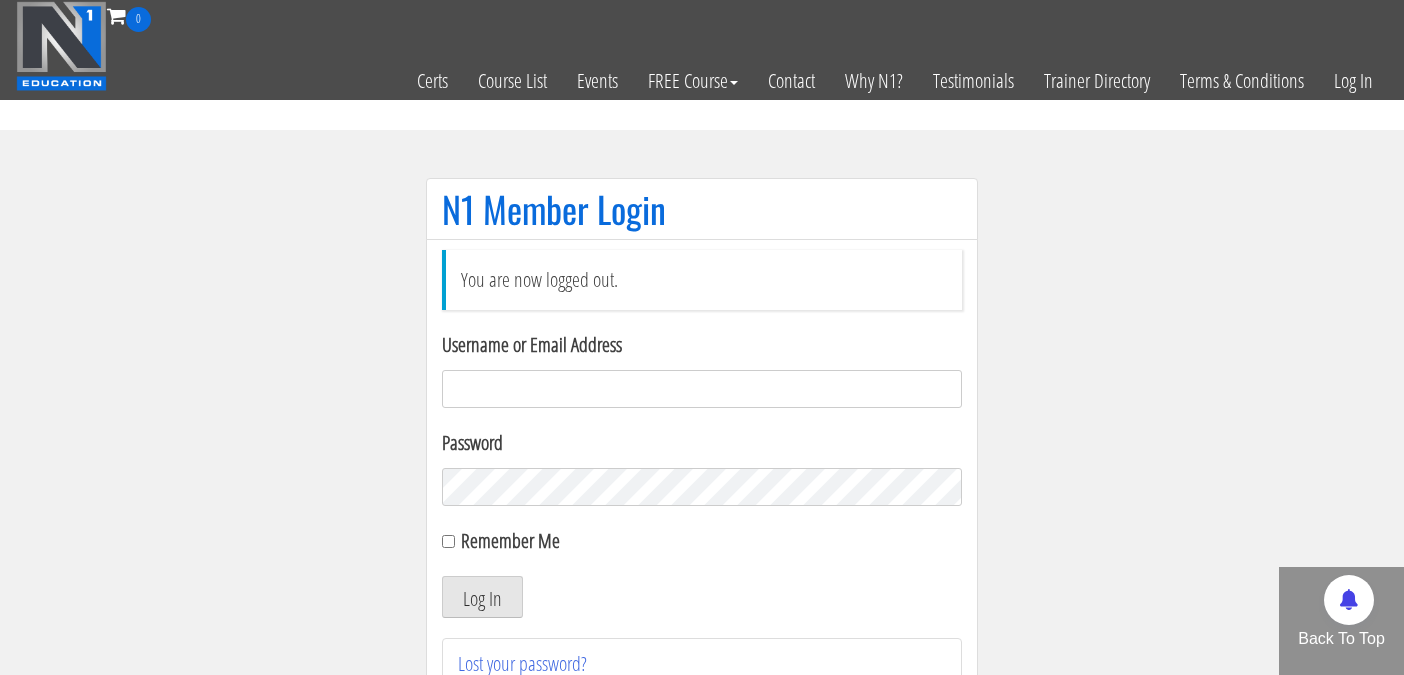 scroll, scrollTop: 0, scrollLeft: 0, axis: both 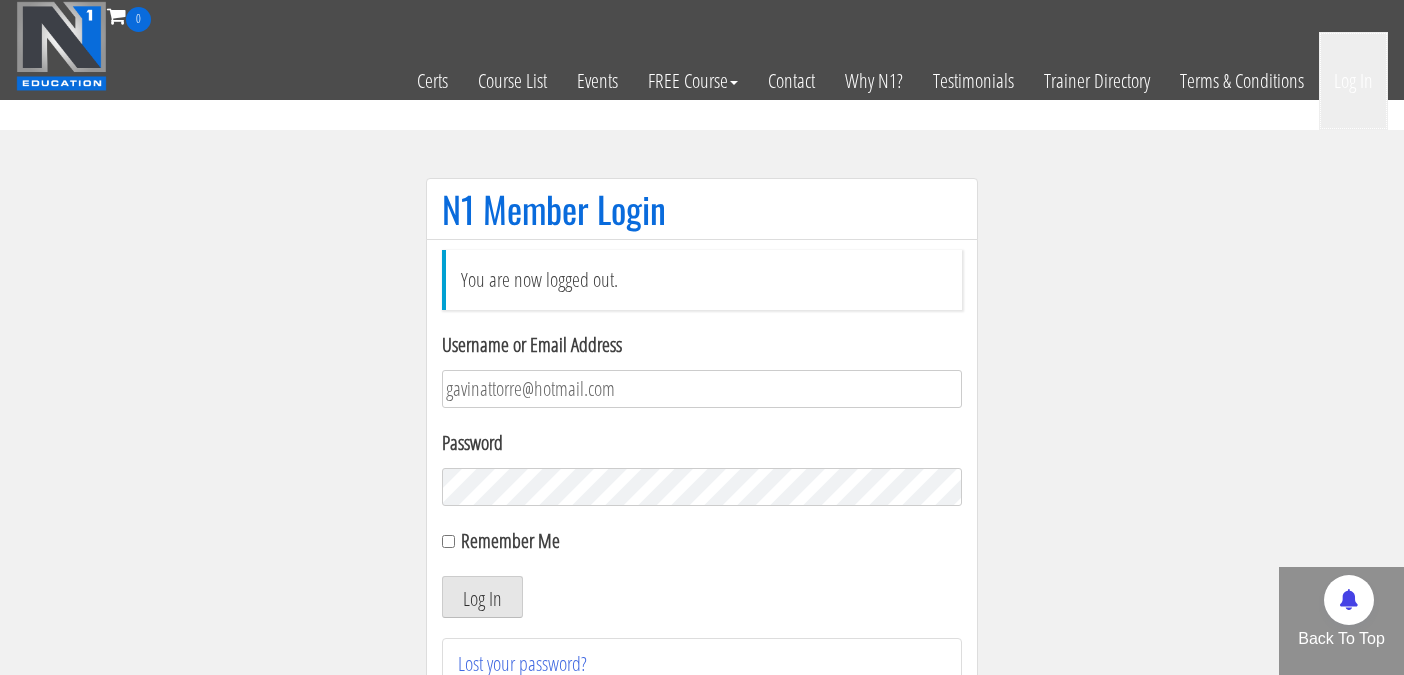 click on "Log In" at bounding box center (1353, 81) 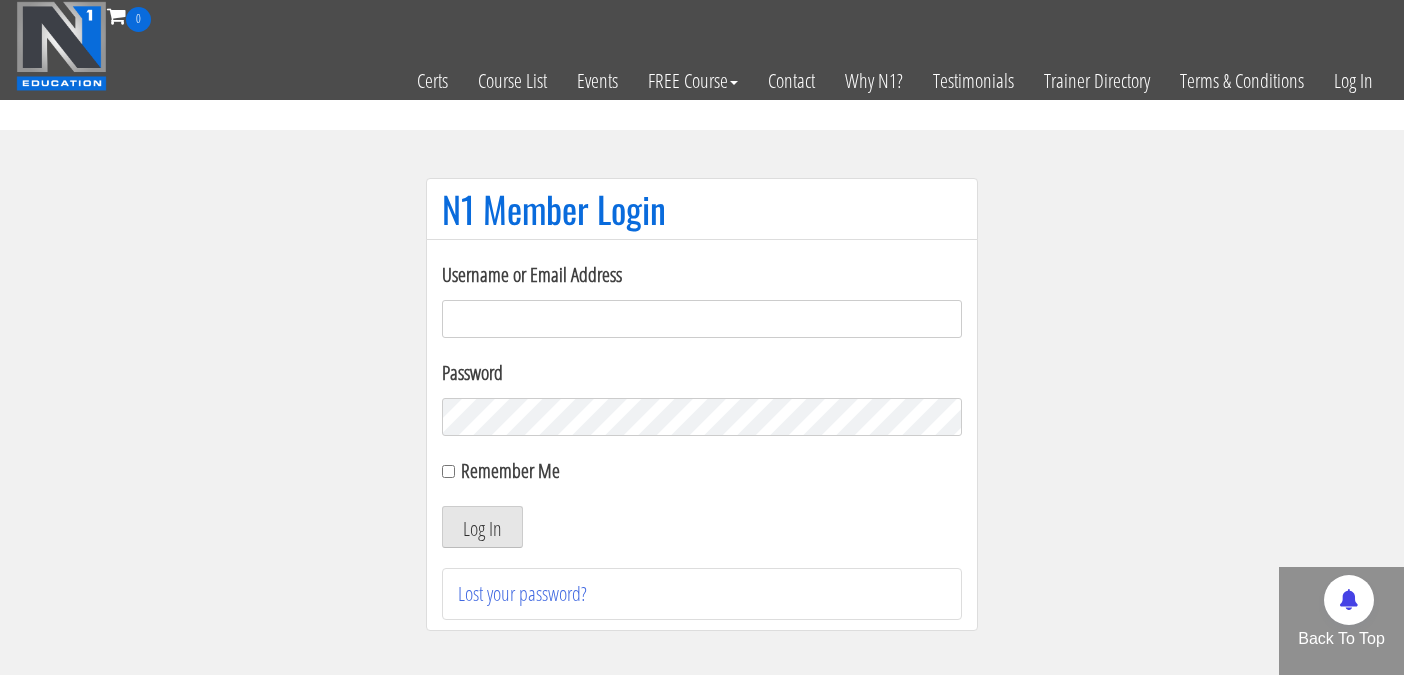 scroll, scrollTop: 0, scrollLeft: 0, axis: both 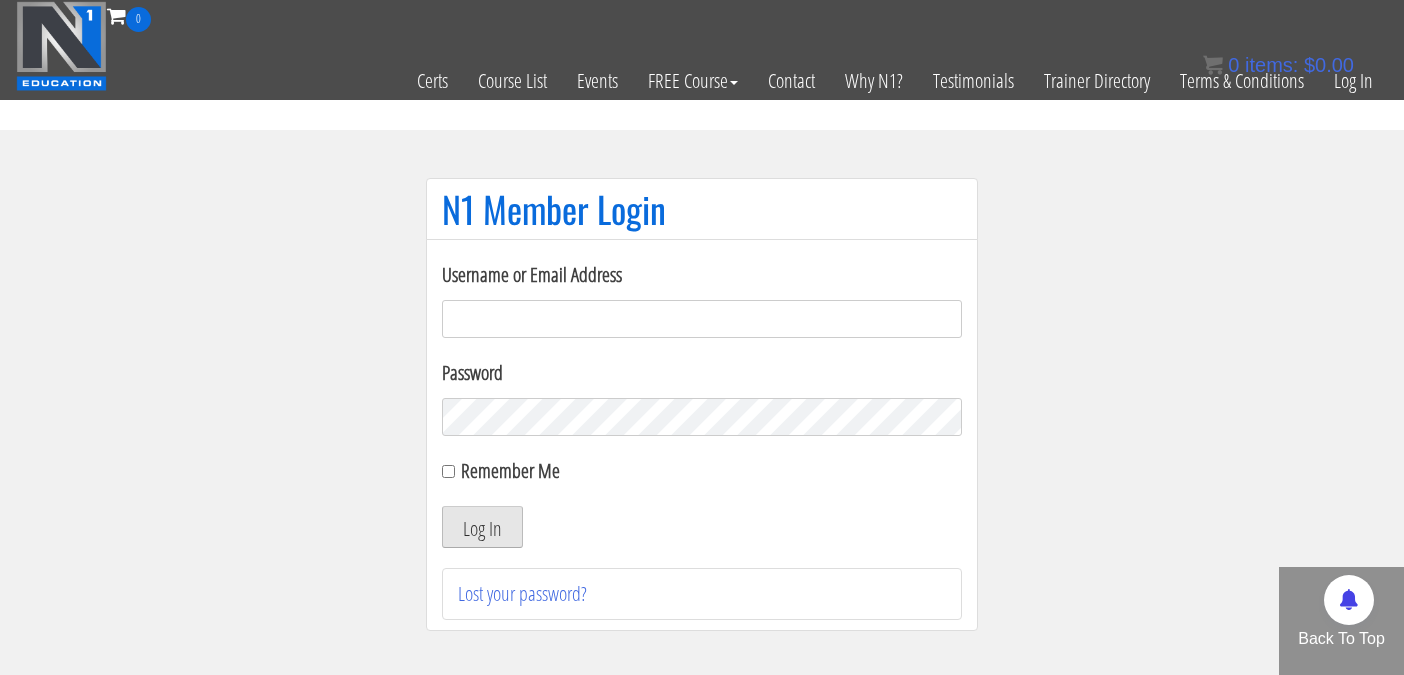 type on "gavinattorre@hotmail.com" 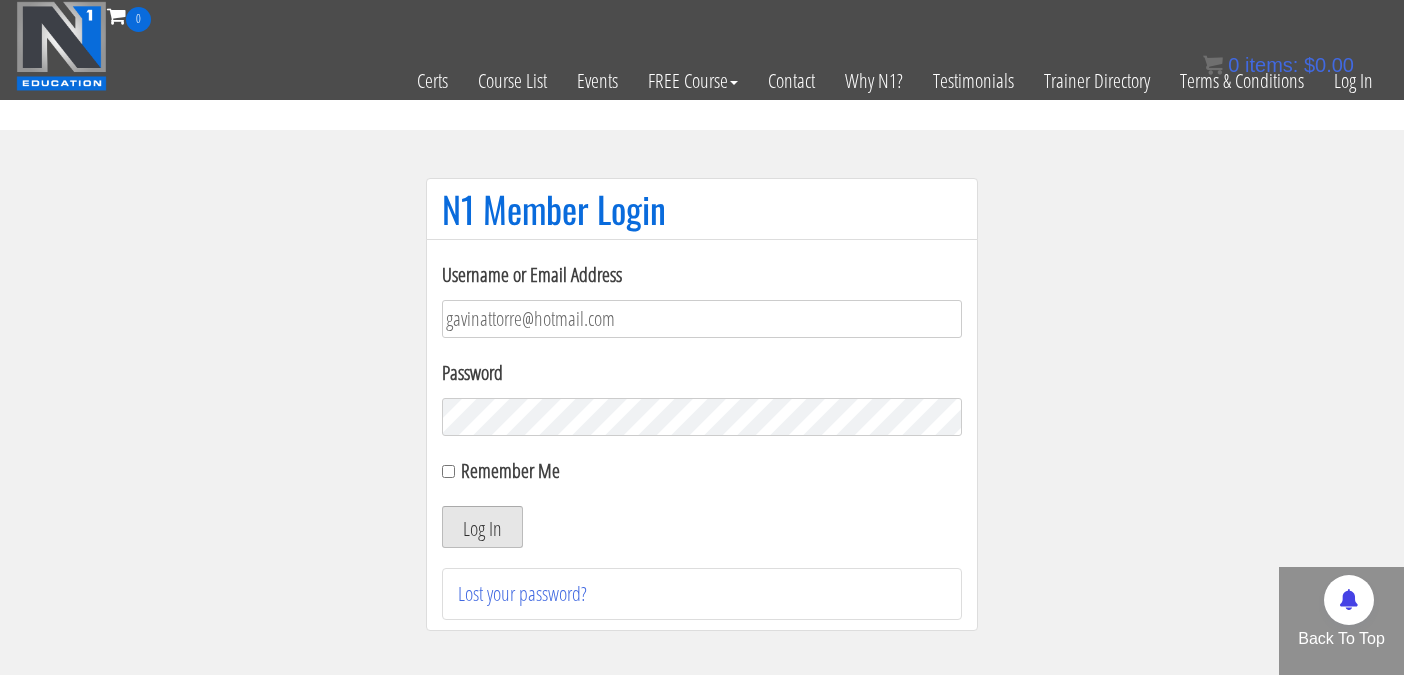 click on "Log In" at bounding box center (482, 527) 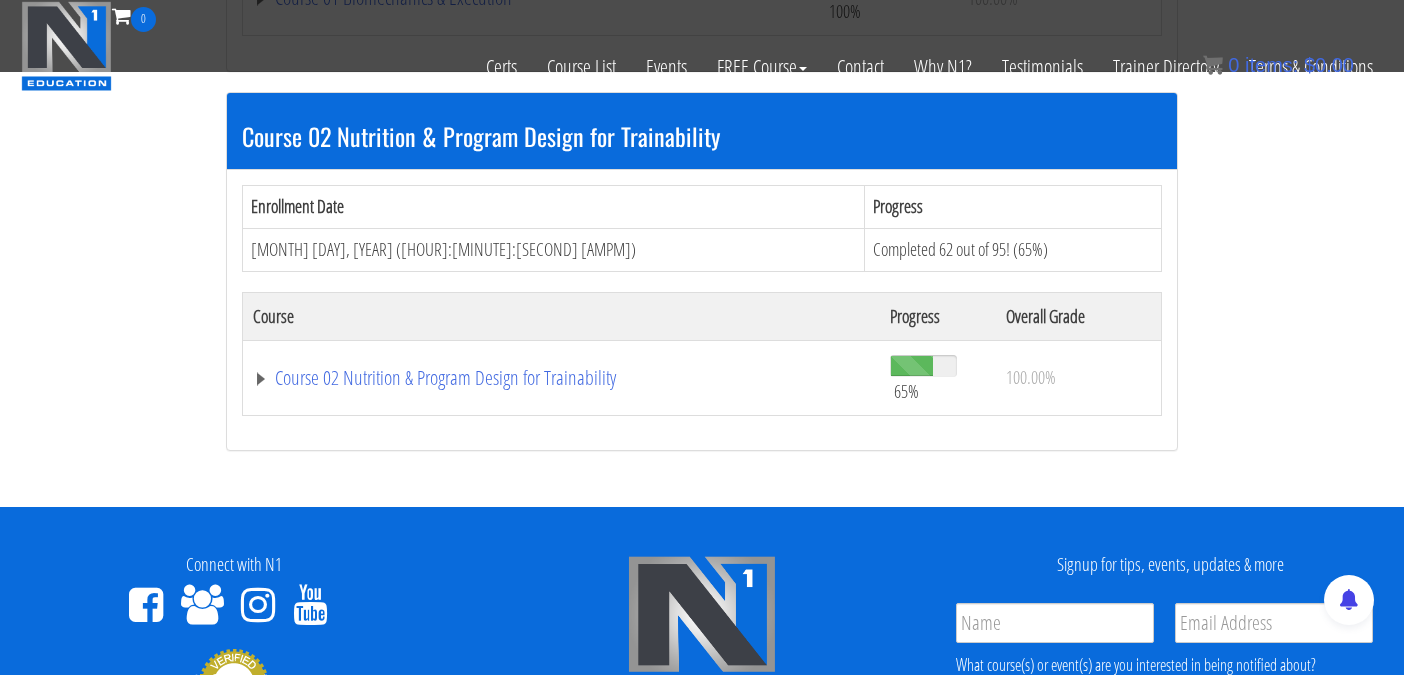 scroll, scrollTop: 584, scrollLeft: 0, axis: vertical 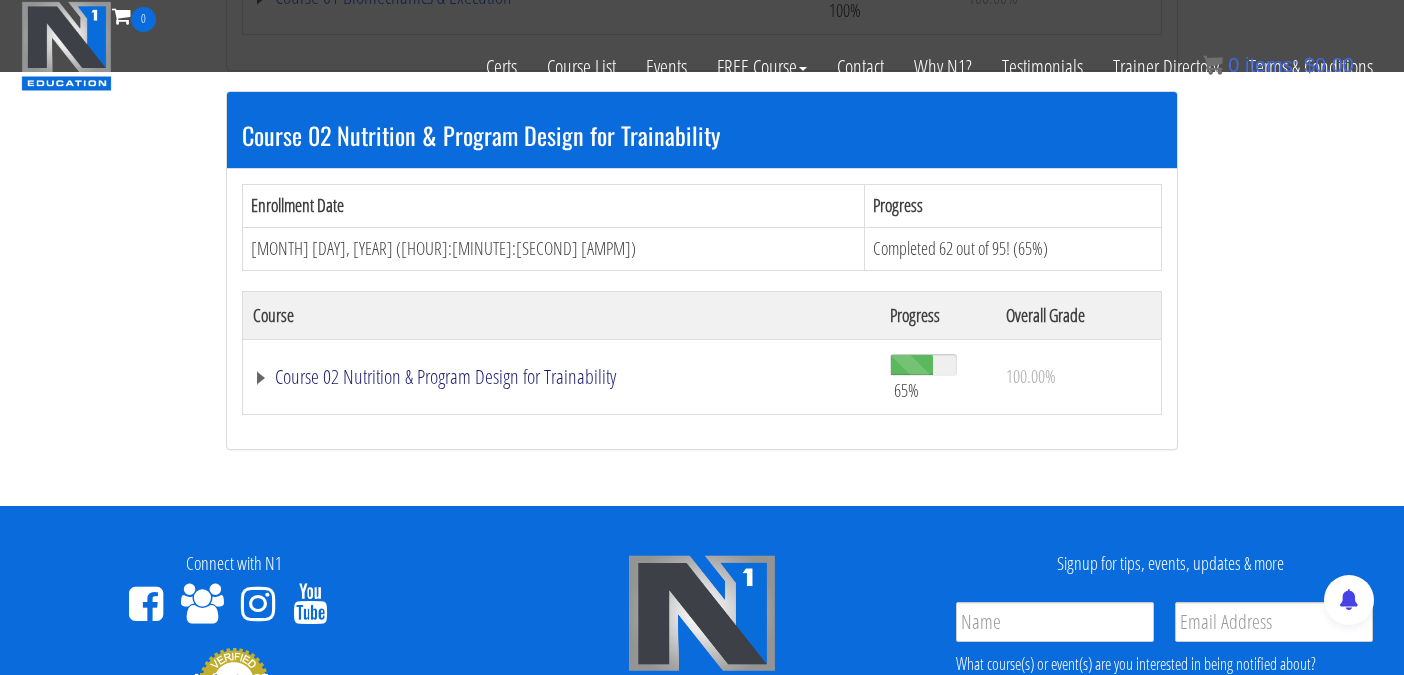 click on "Course 02 Nutrition & Program Design for Trainability" at bounding box center [529, -3] 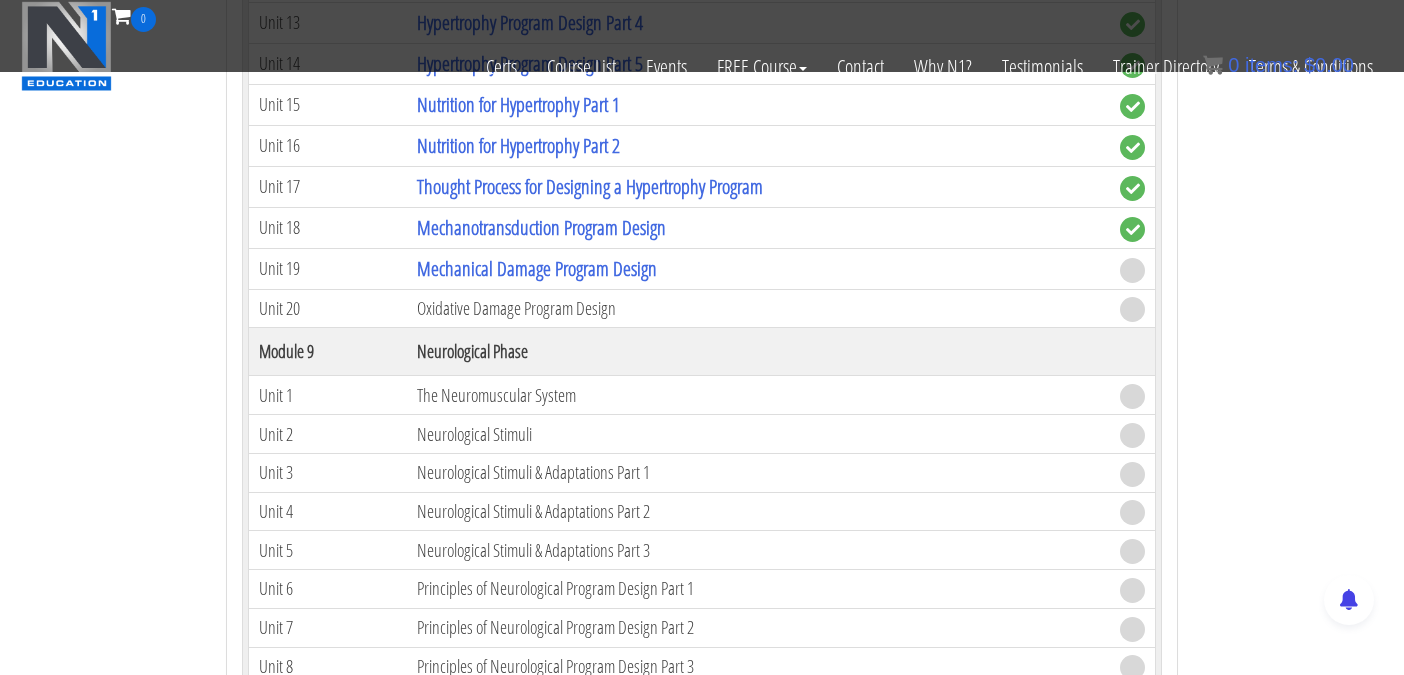 scroll, scrollTop: 3646, scrollLeft: 0, axis: vertical 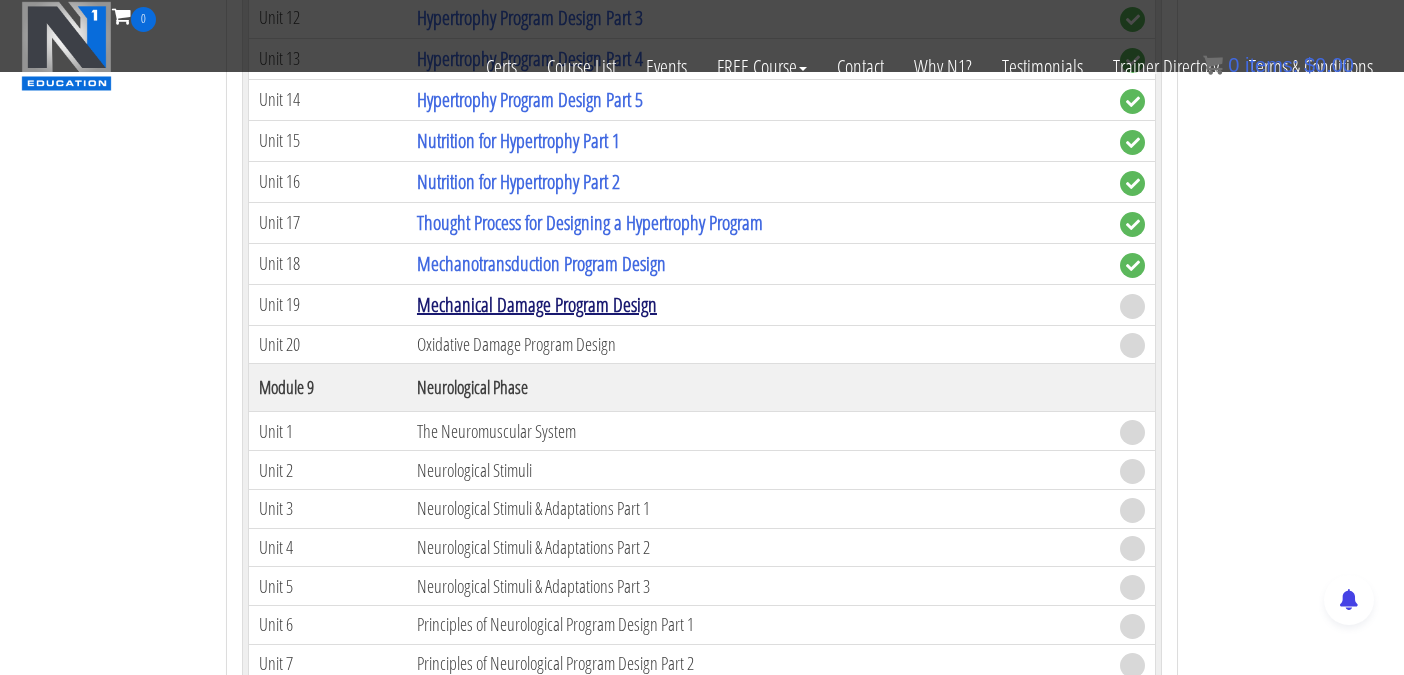 click on "Mechanical Damage Program Design" at bounding box center (537, 304) 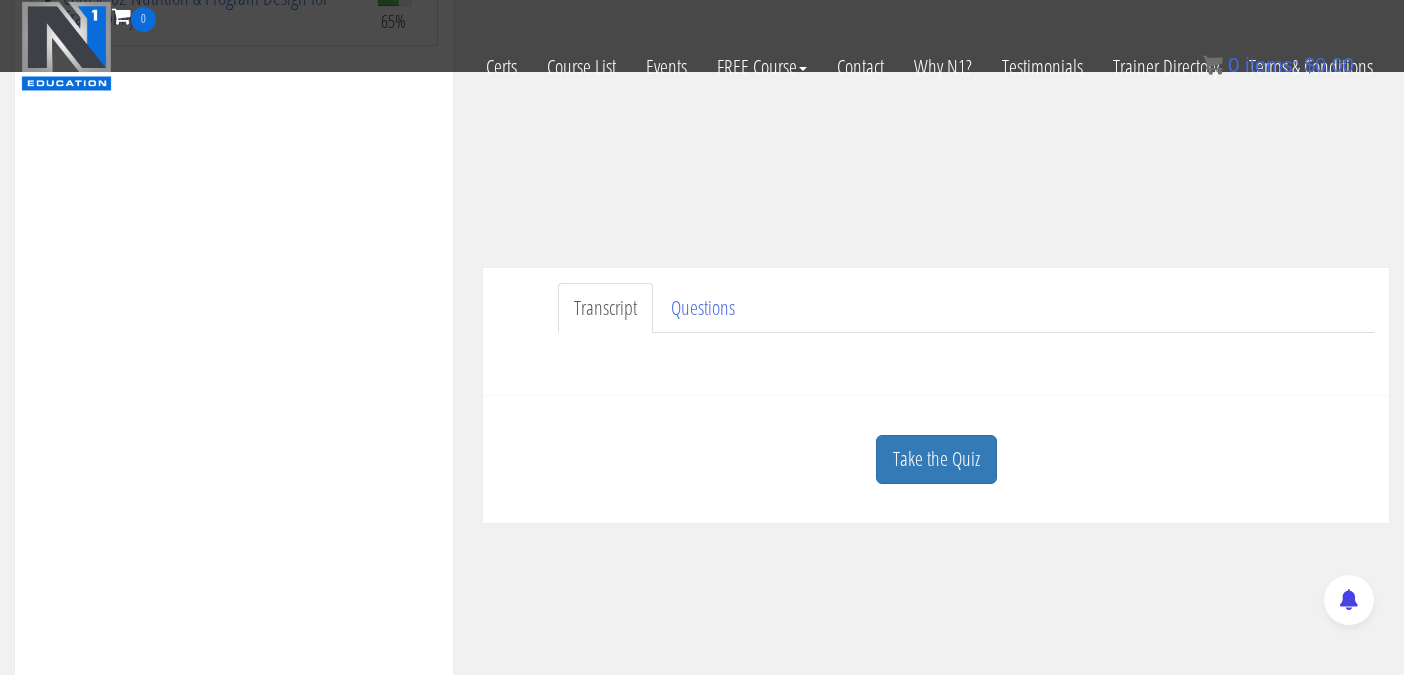 scroll, scrollTop: 379, scrollLeft: 0, axis: vertical 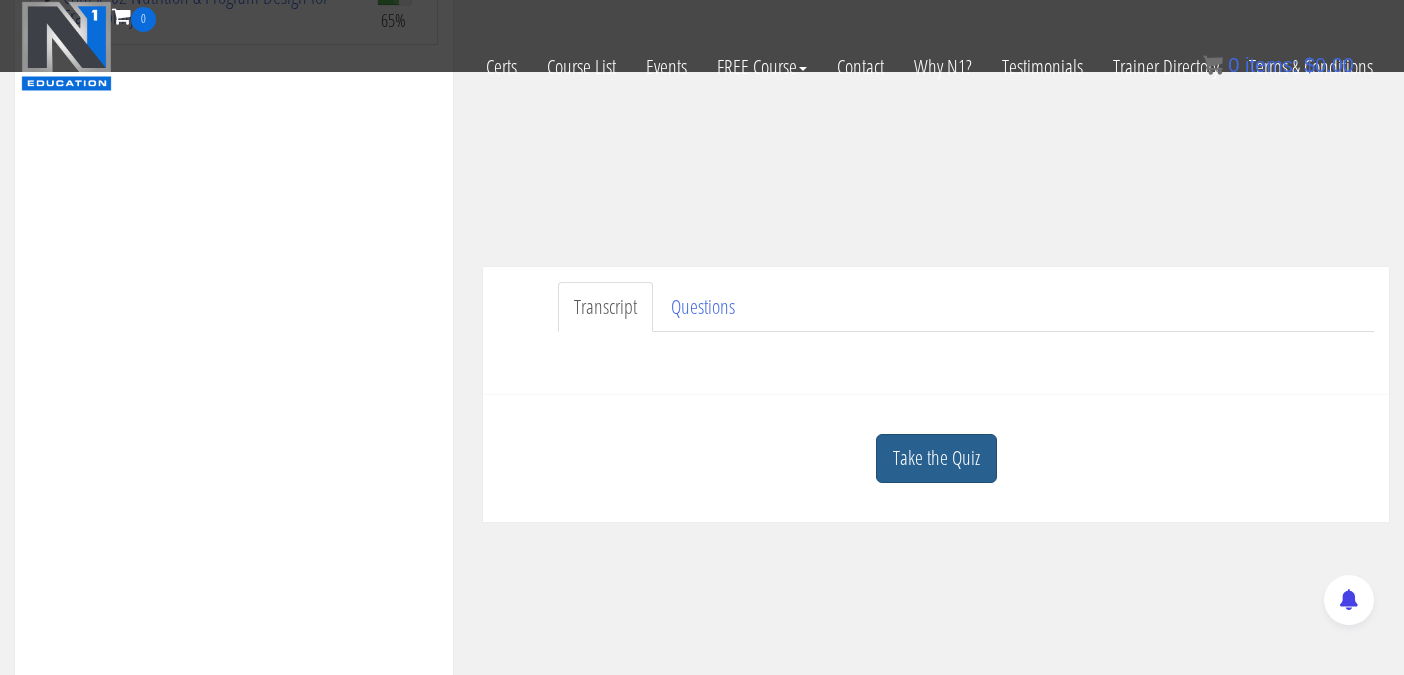click on "Take the Quiz" at bounding box center (936, 458) 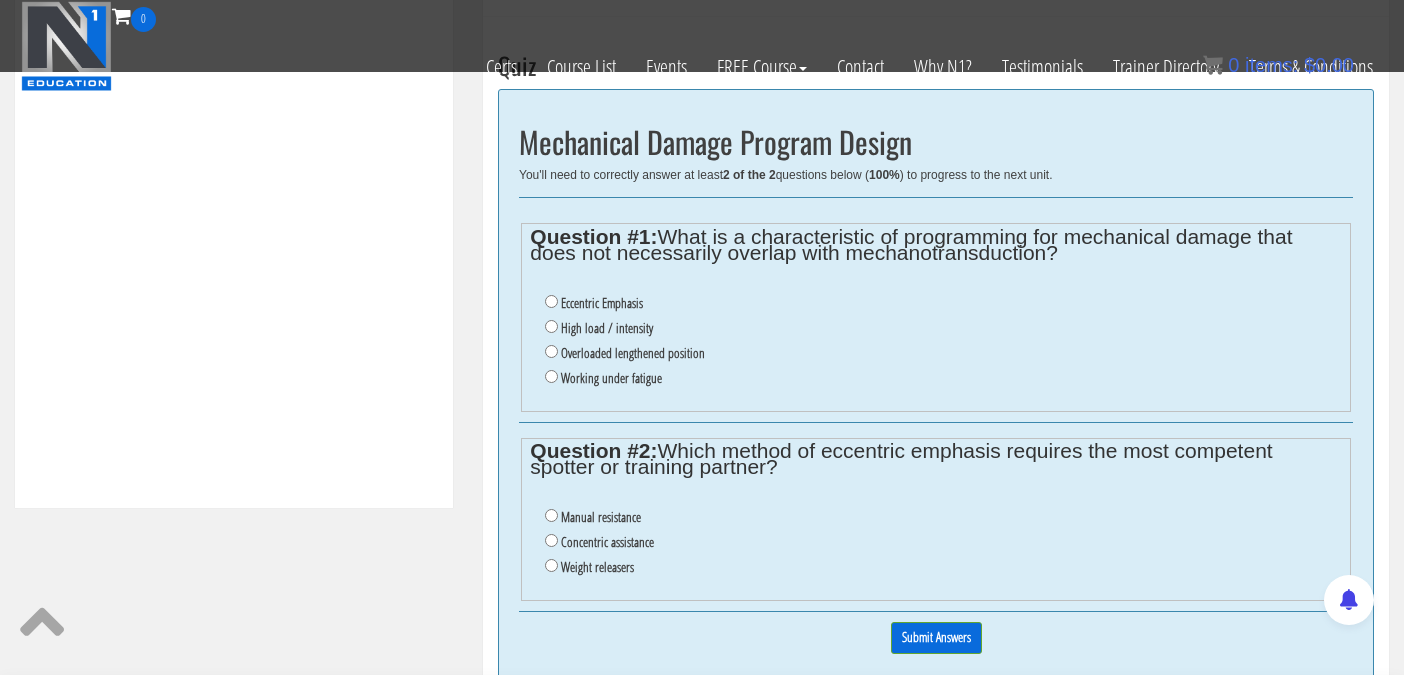 scroll, scrollTop: 760, scrollLeft: 0, axis: vertical 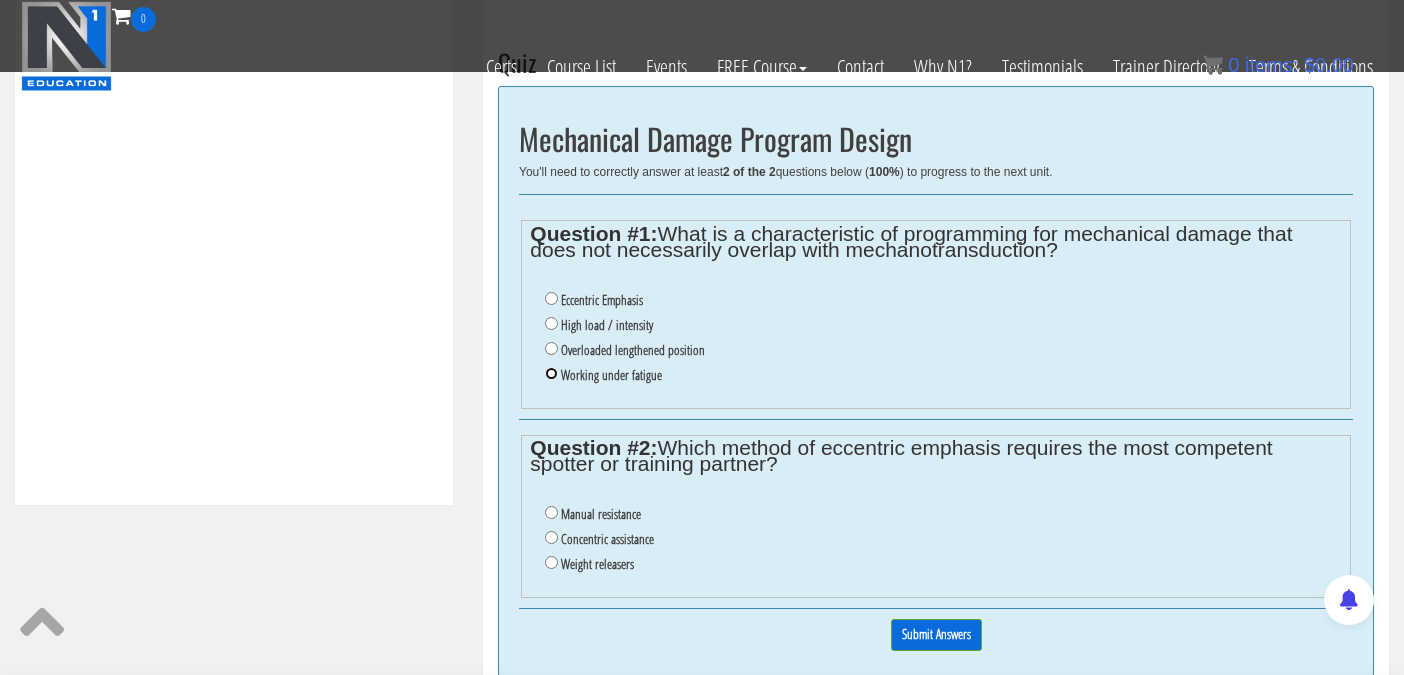 click on "Working under fatigue" at bounding box center [551, 373] 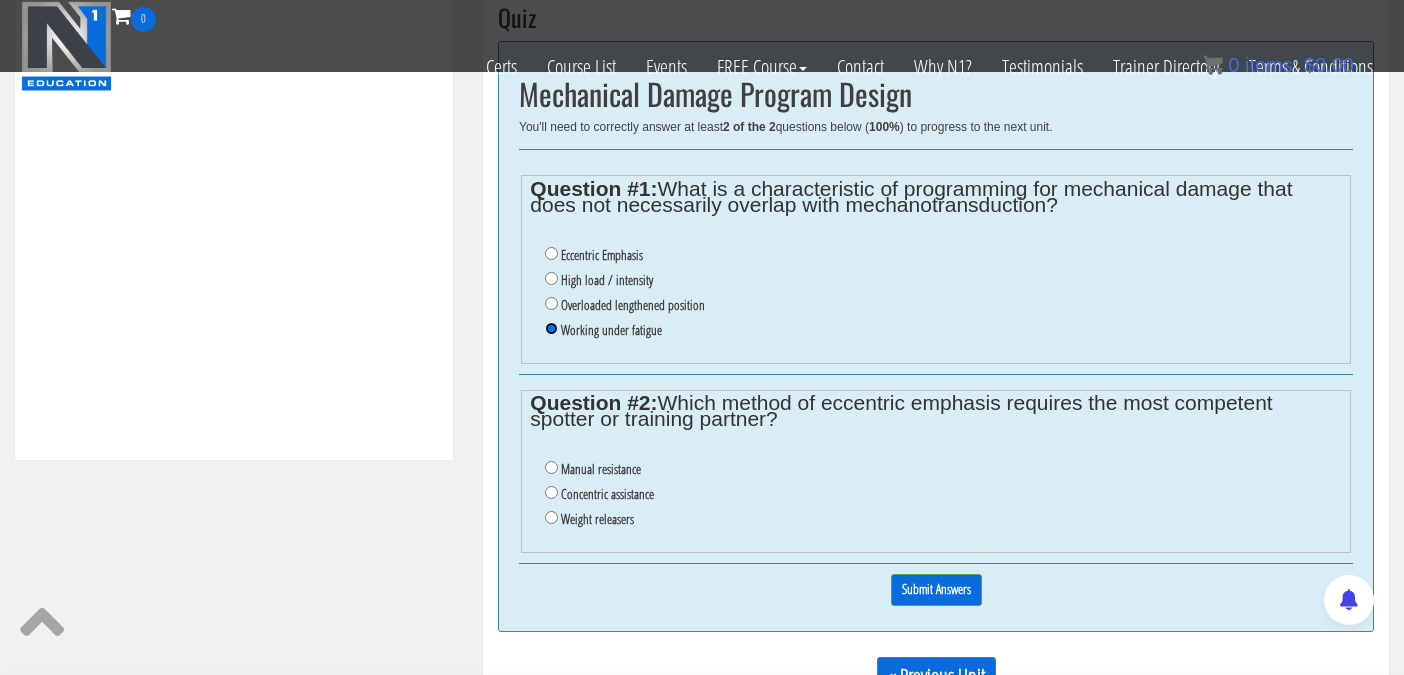 scroll, scrollTop: 814, scrollLeft: 0, axis: vertical 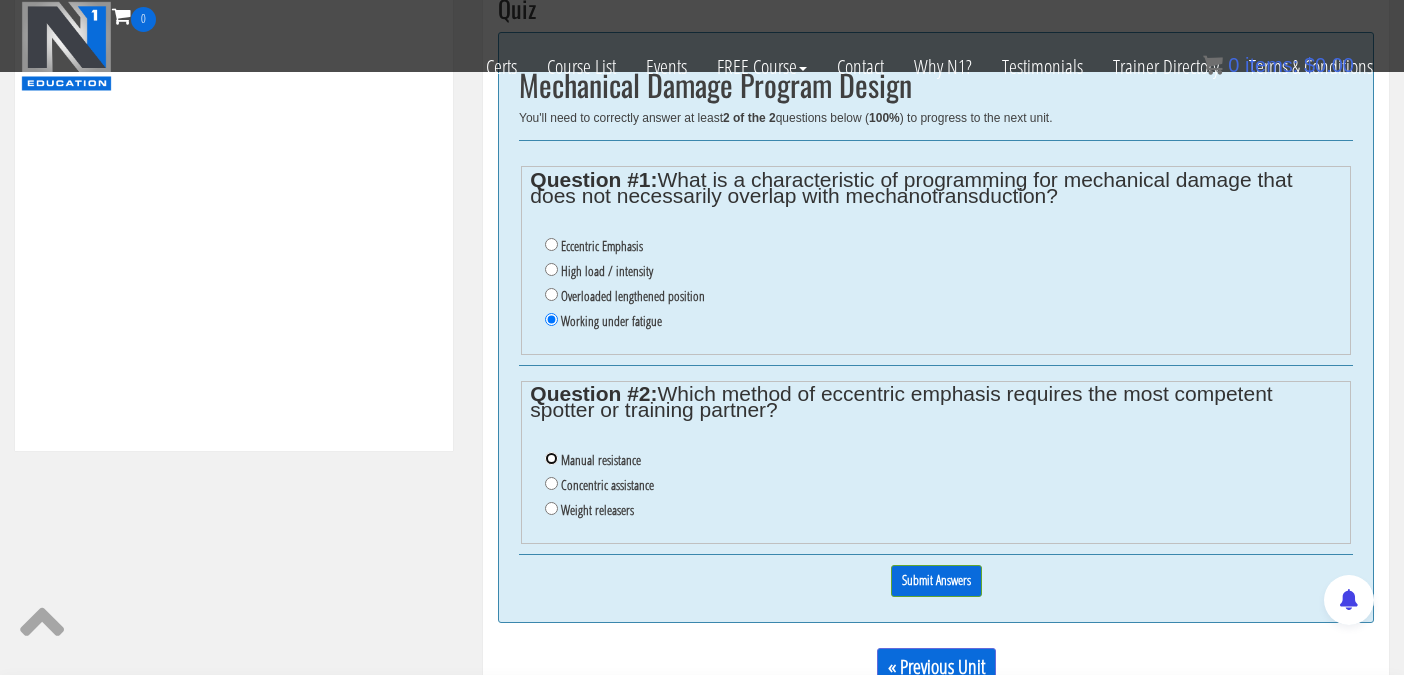 click on "Manual resistance" at bounding box center (551, 458) 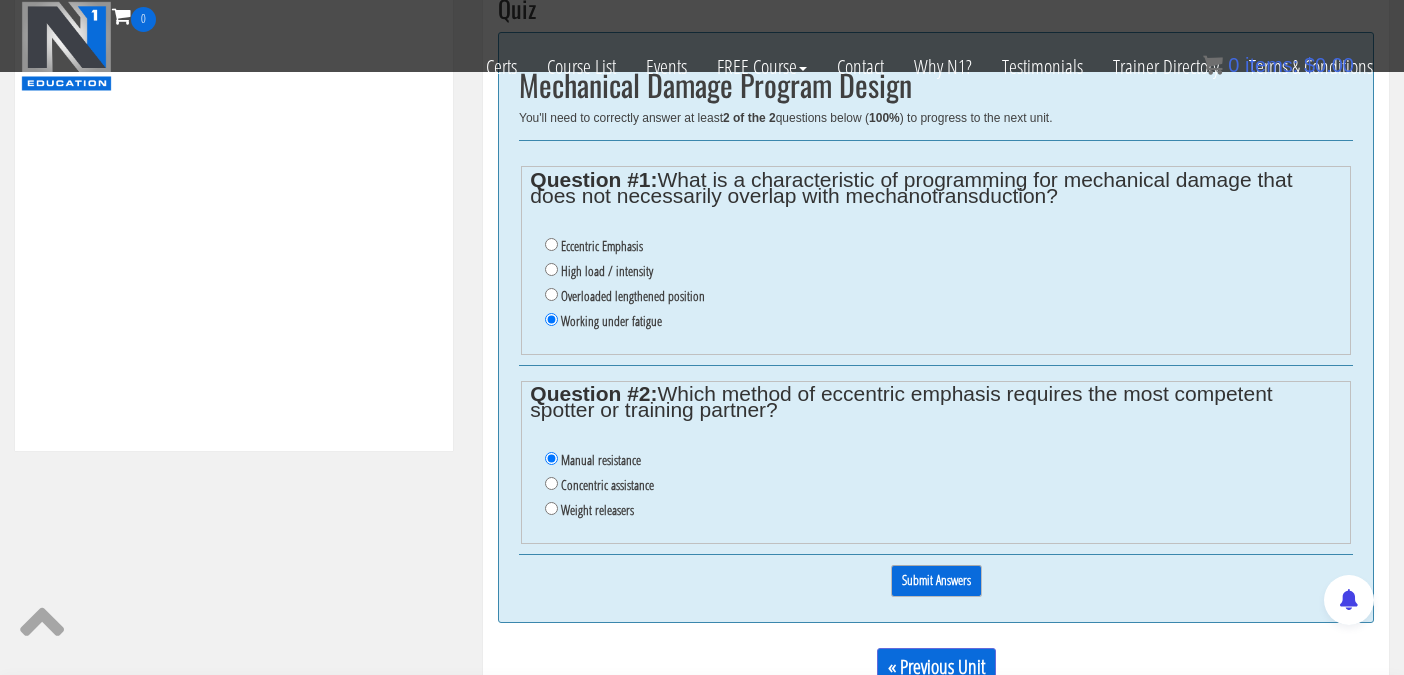 click on "Submit Answers" at bounding box center (936, 580) 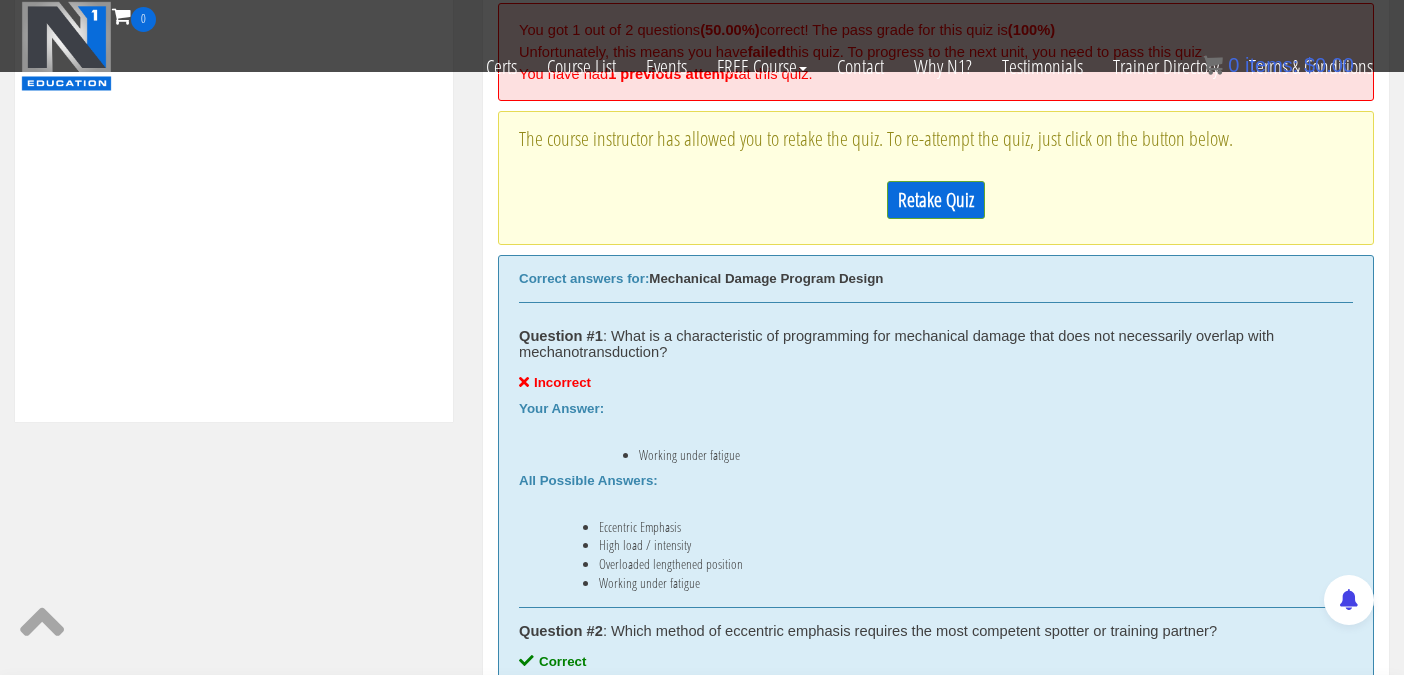 scroll, scrollTop: 824, scrollLeft: 0, axis: vertical 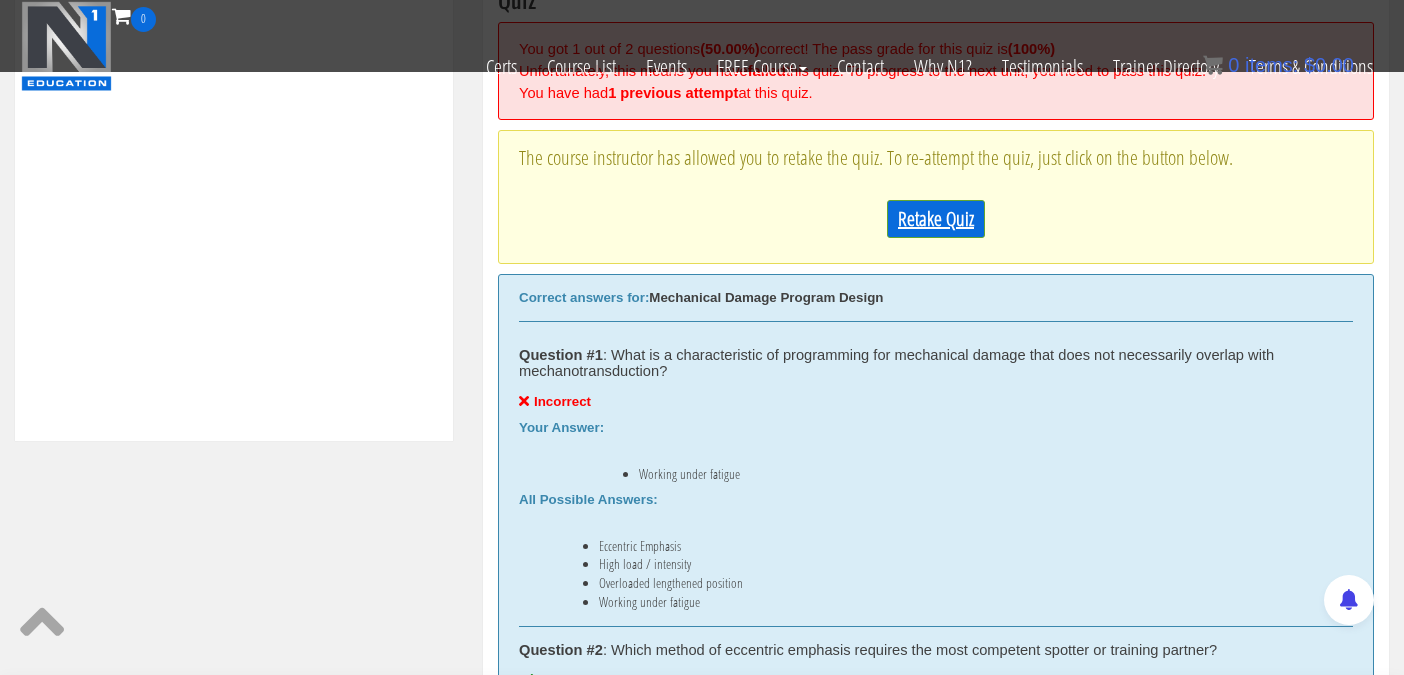 click on "Retake Quiz" at bounding box center (936, 219) 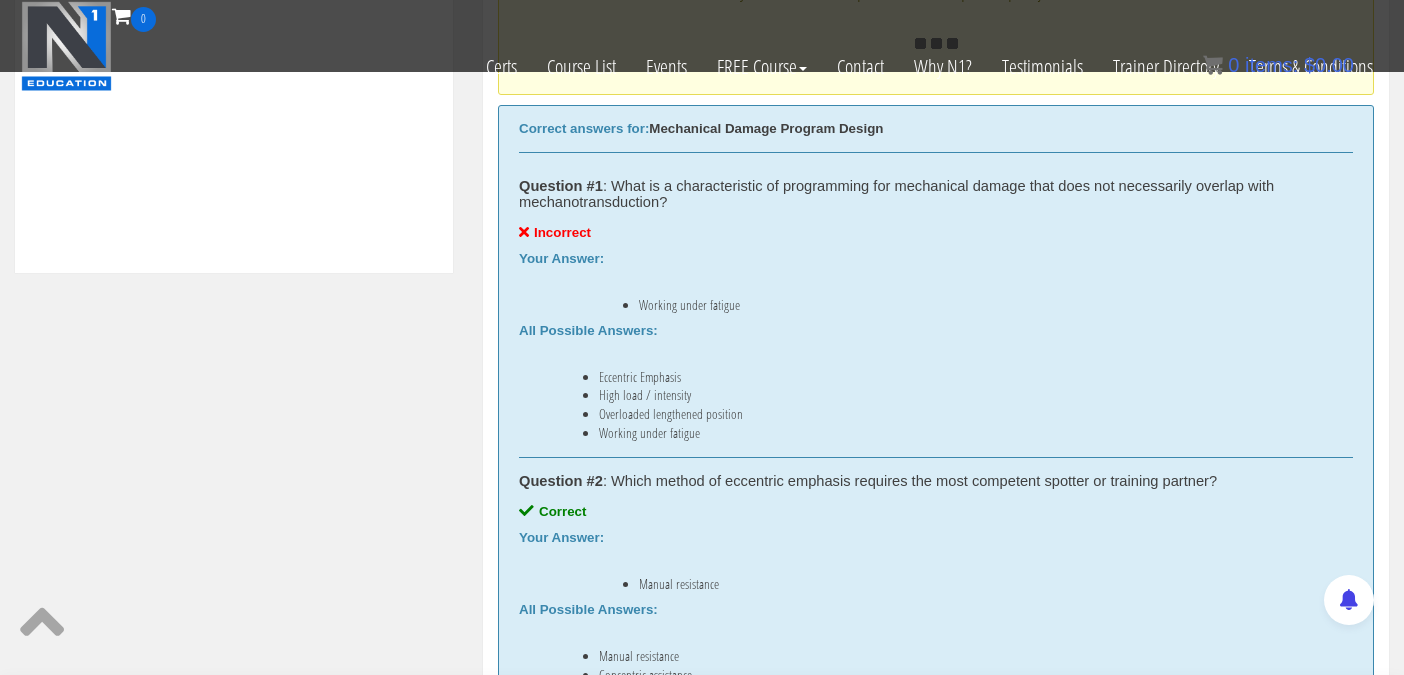 scroll, scrollTop: 996, scrollLeft: 0, axis: vertical 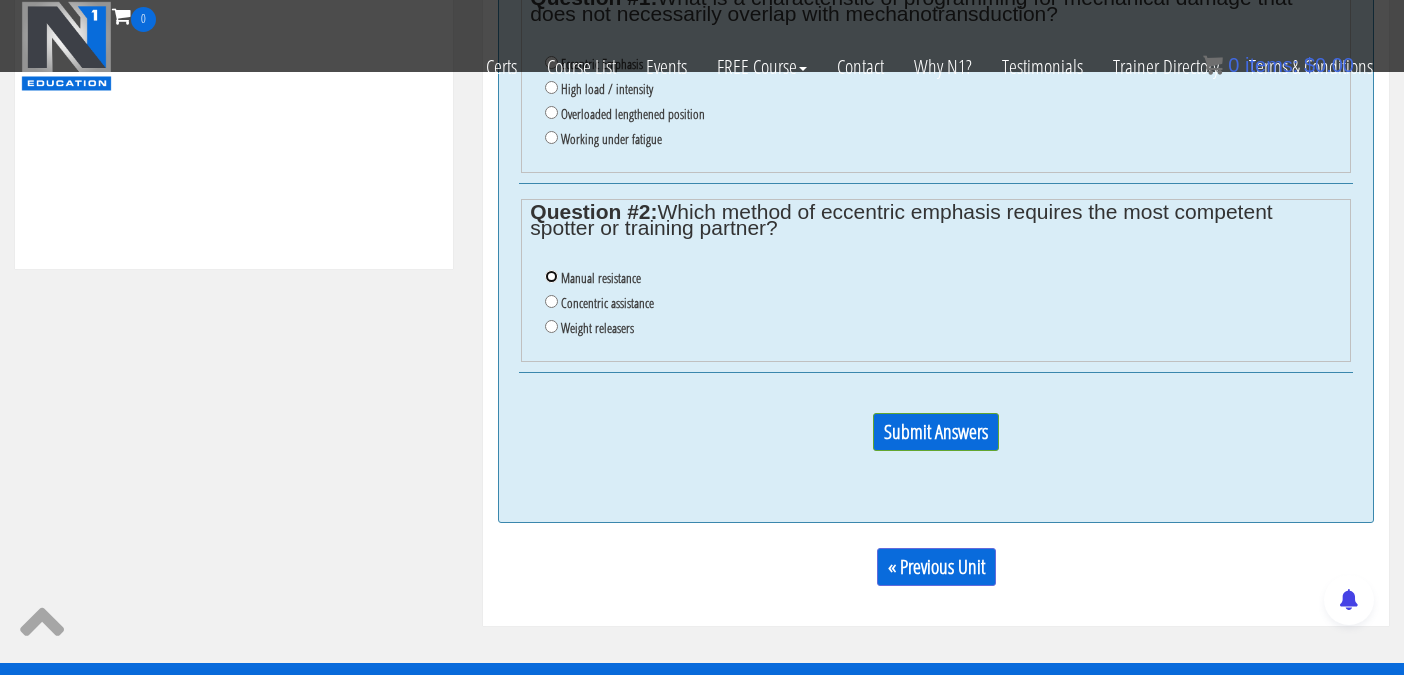 click on "Manual resistance" at bounding box center (551, 276) 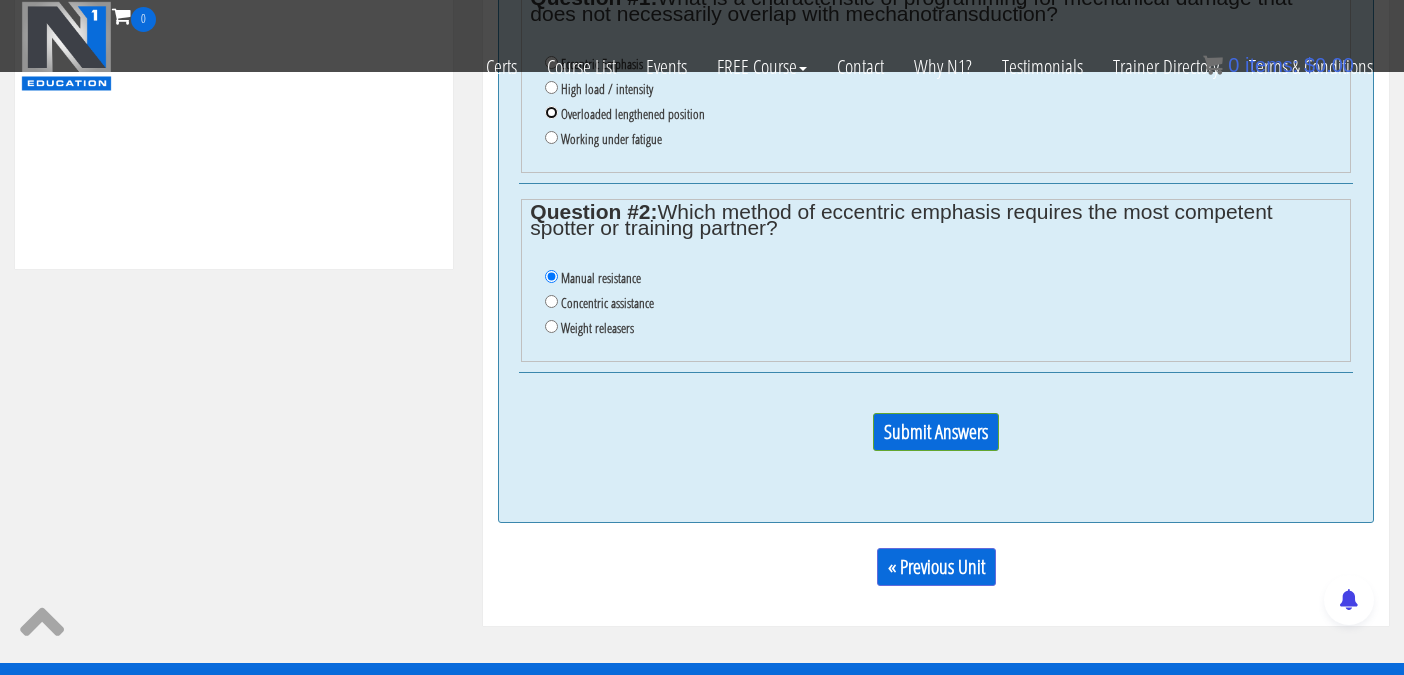 click on "Overloaded lengthened position" at bounding box center (551, 112) 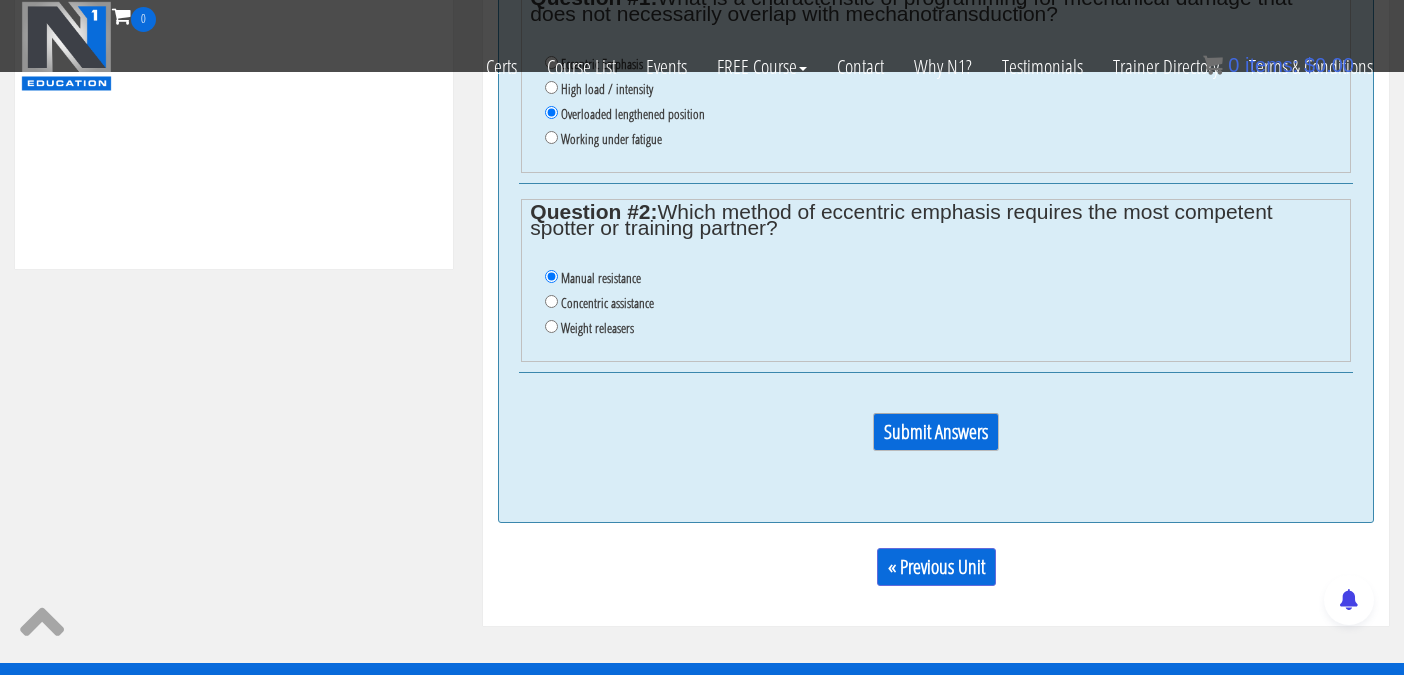 click on "Submit Answers" at bounding box center (936, 432) 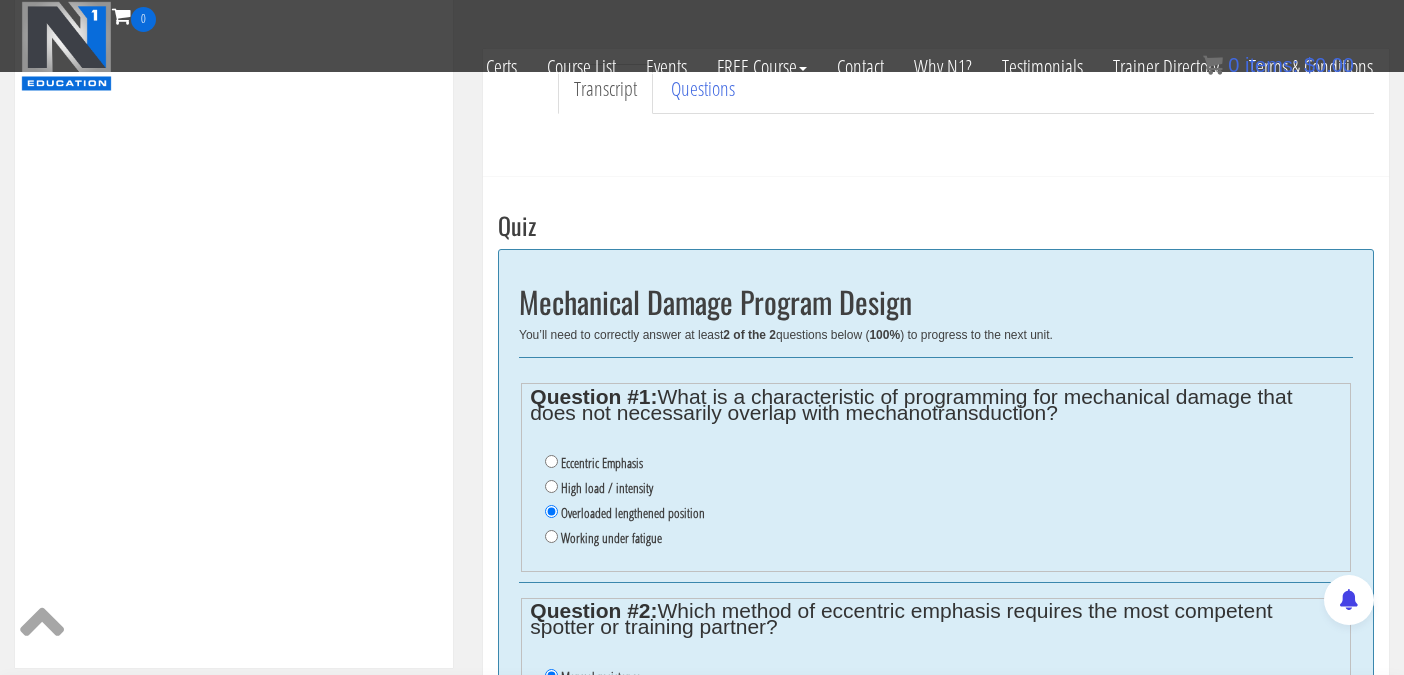scroll, scrollTop: 645, scrollLeft: 0, axis: vertical 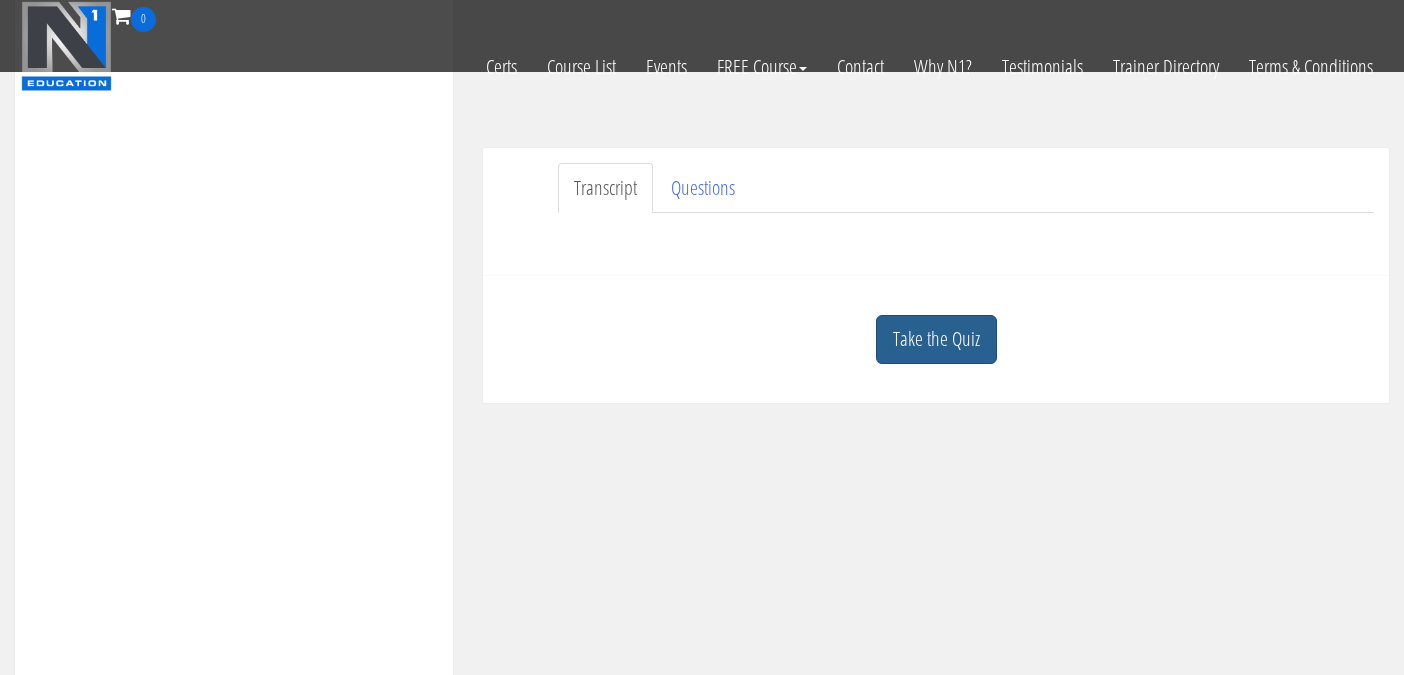 click on "Take the Quiz" at bounding box center [936, 339] 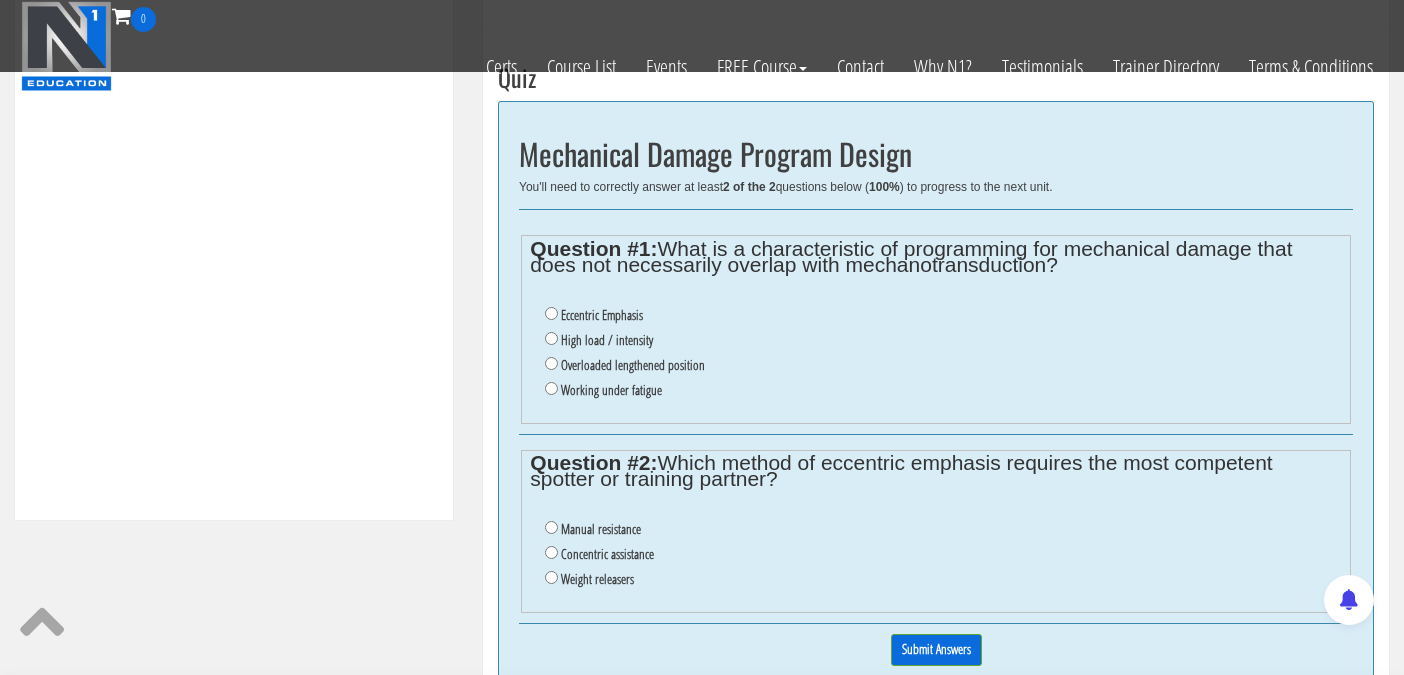 scroll, scrollTop: 746, scrollLeft: 0, axis: vertical 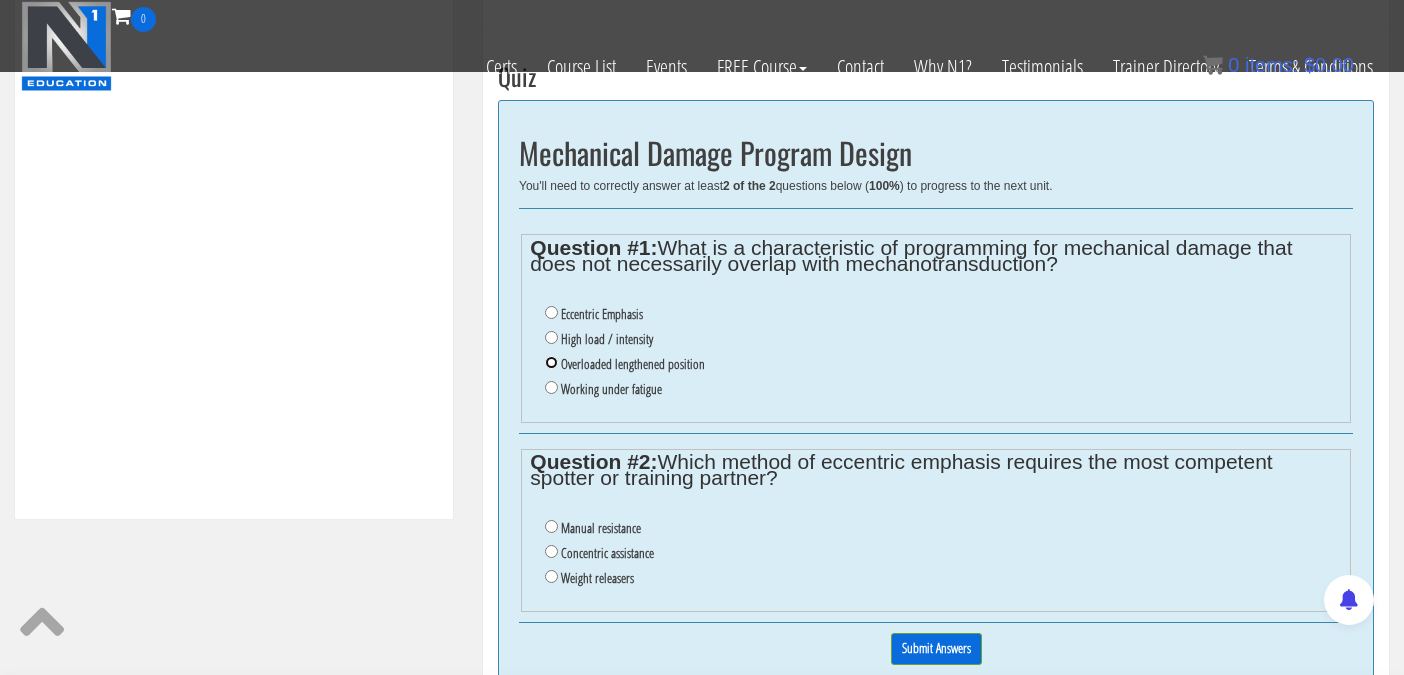 click on "Overloaded lengthened position" at bounding box center (551, 362) 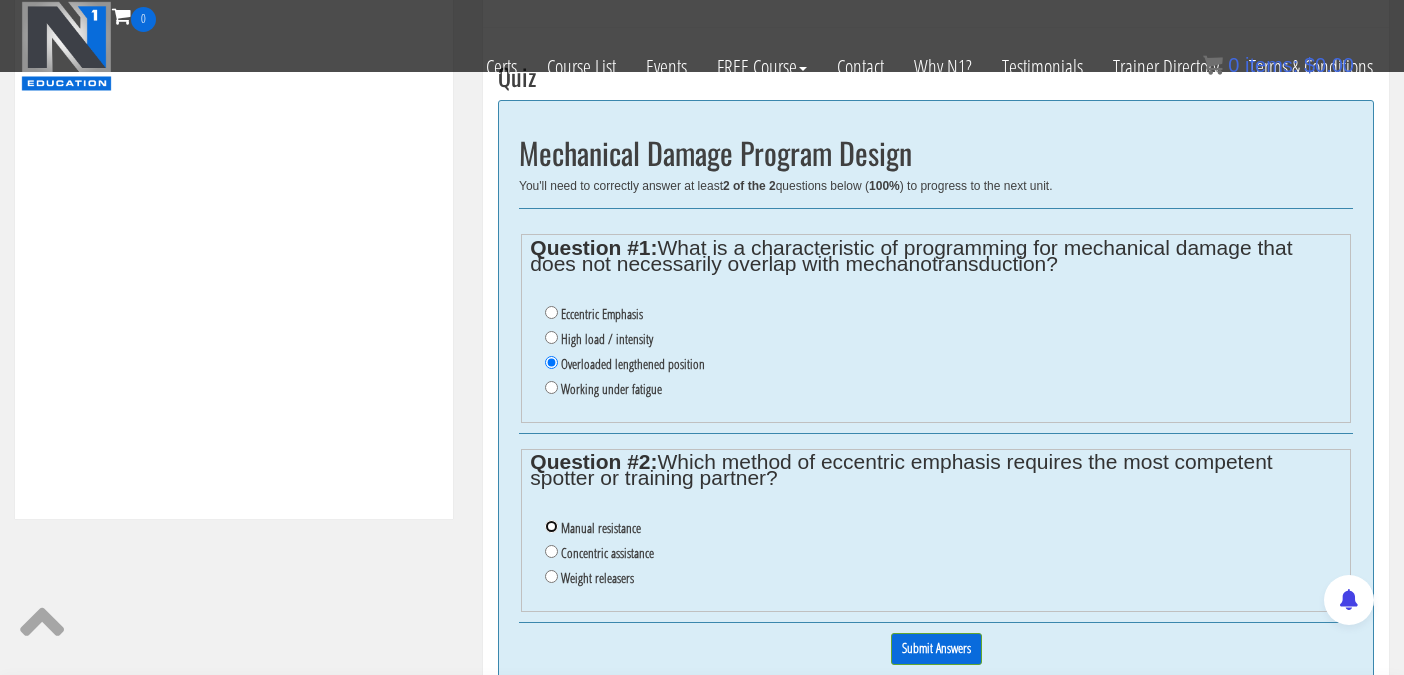 click on "Manual resistance" at bounding box center (551, 526) 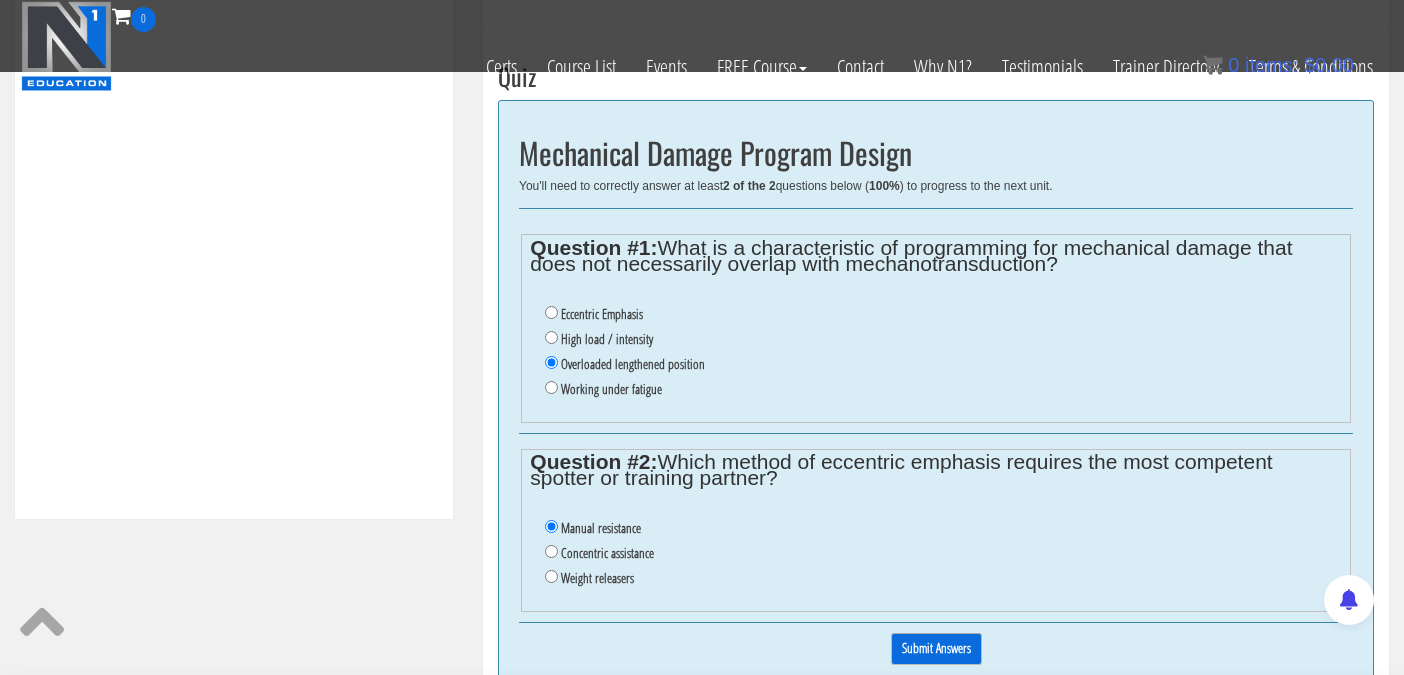 click on "Submit Answers" at bounding box center [936, 648] 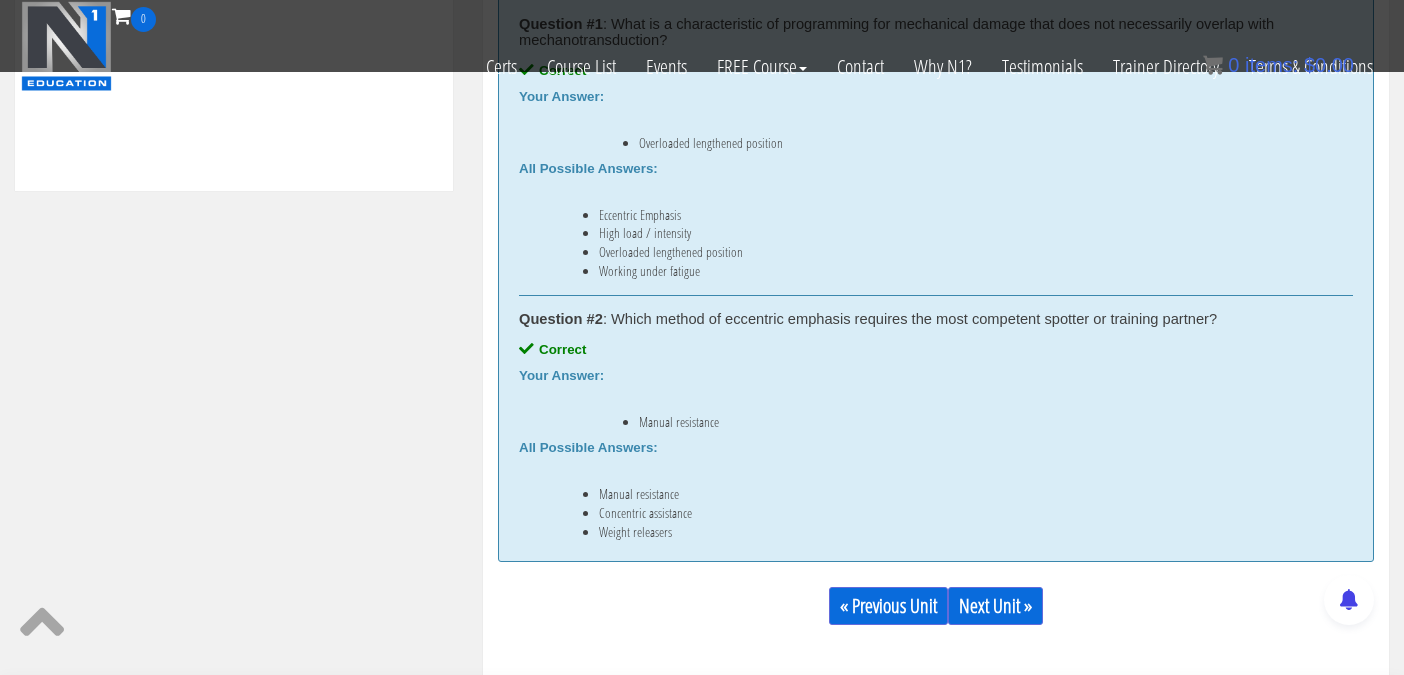 scroll, scrollTop: 1077, scrollLeft: 0, axis: vertical 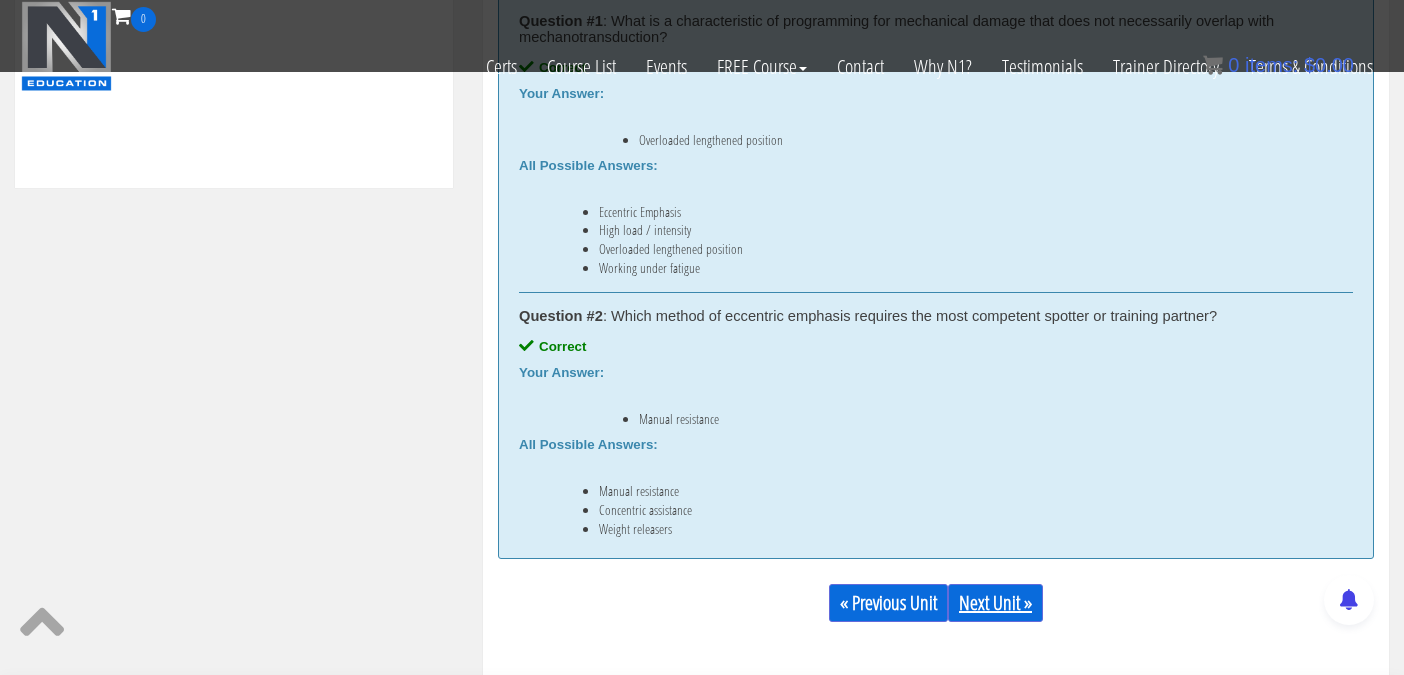 click on "Next Unit »" at bounding box center [995, 603] 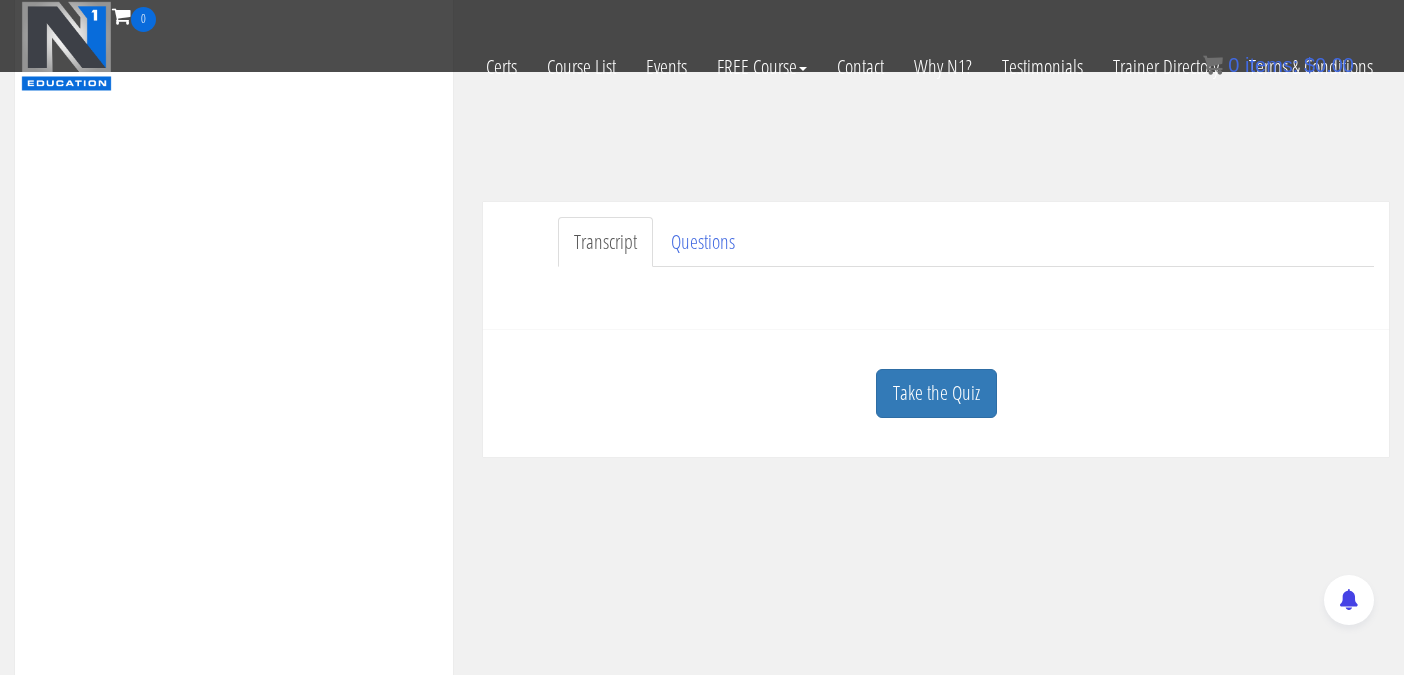 scroll, scrollTop: 442, scrollLeft: 0, axis: vertical 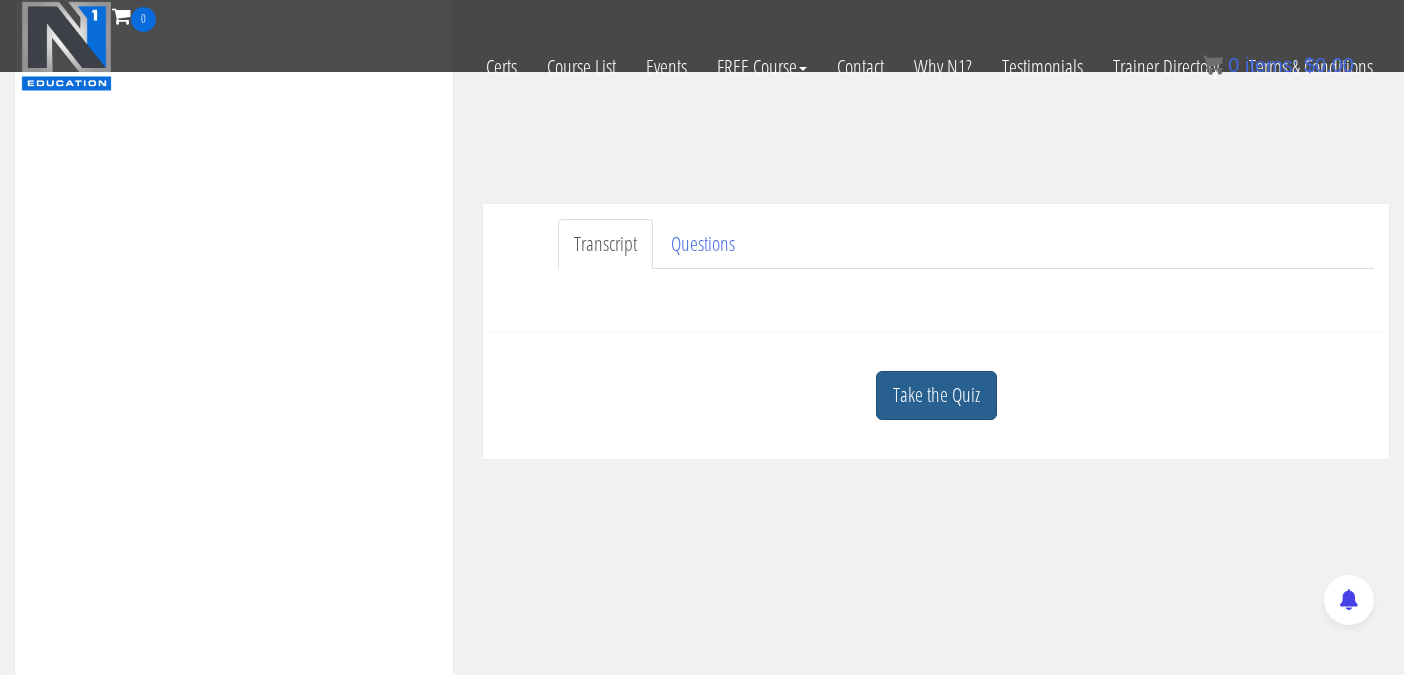 click on "Take the Quiz" at bounding box center [936, 395] 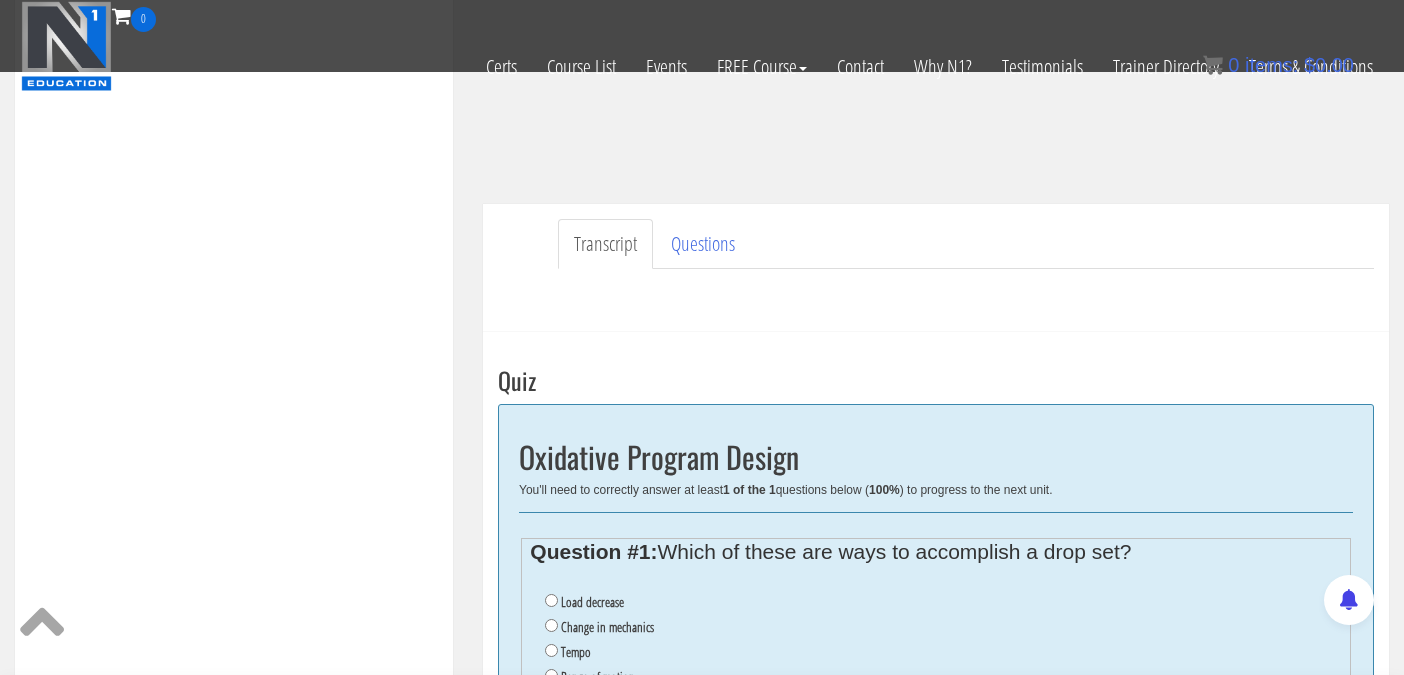 scroll, scrollTop: 647, scrollLeft: 0, axis: vertical 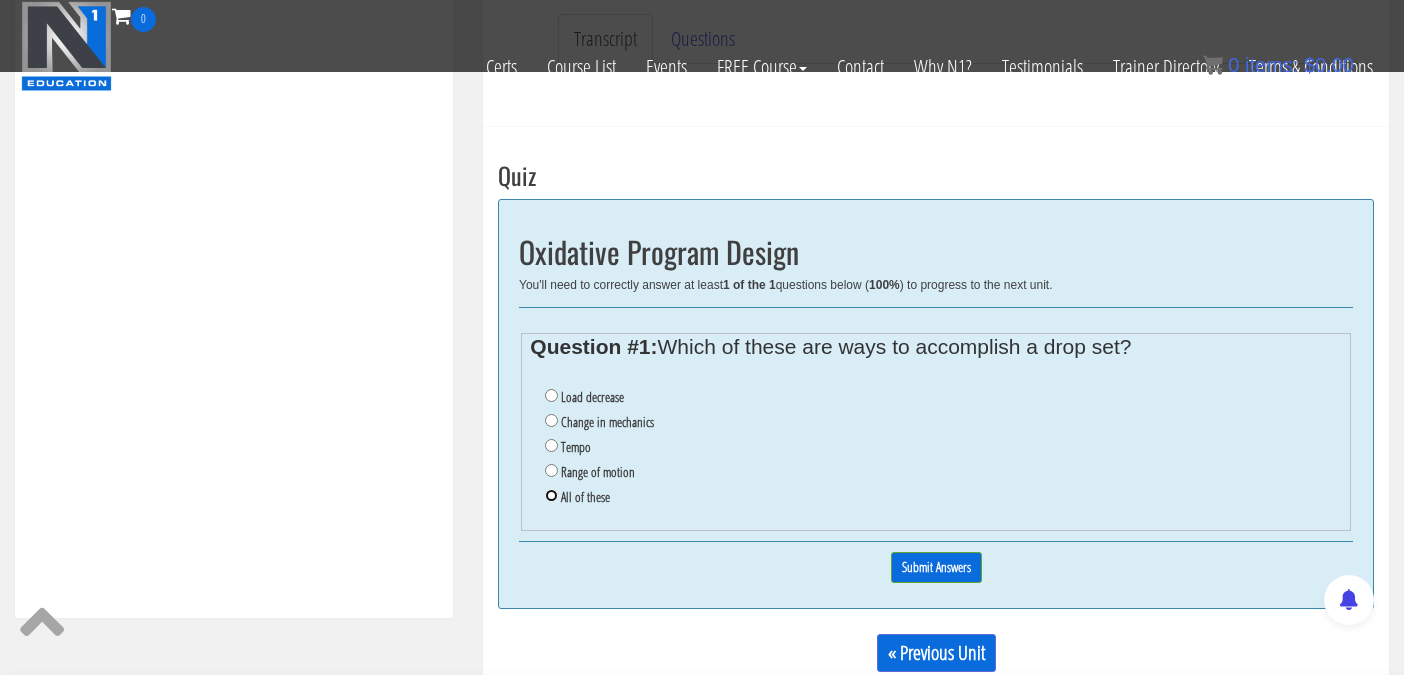 click on "All of these" at bounding box center [551, 495] 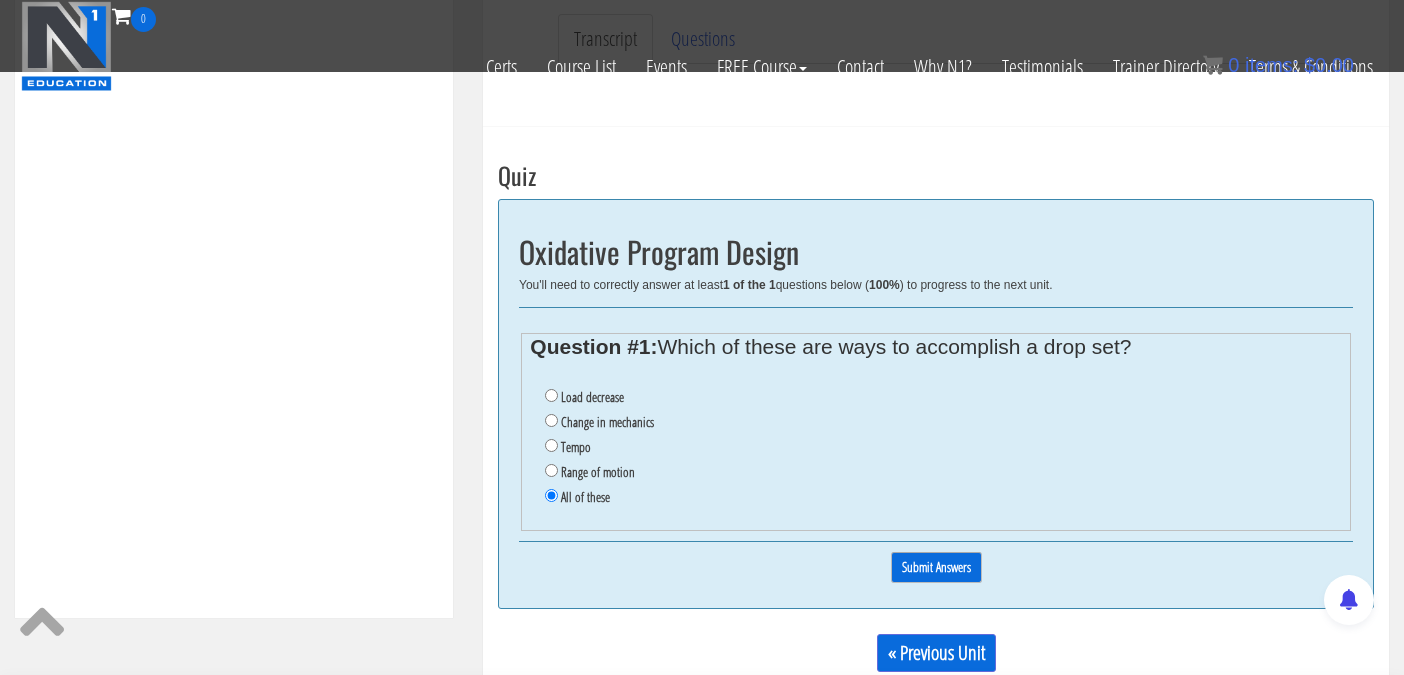 click on "Submit Answers" at bounding box center (936, 567) 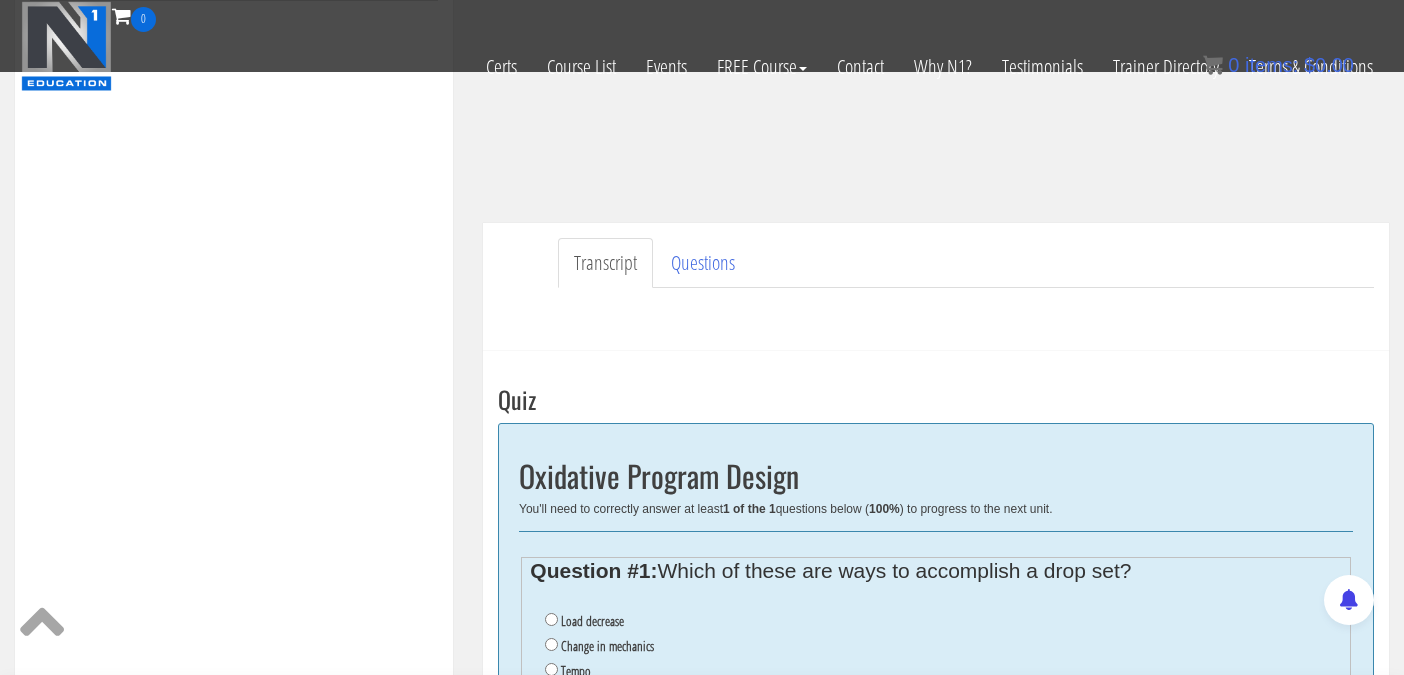scroll, scrollTop: 420, scrollLeft: 0, axis: vertical 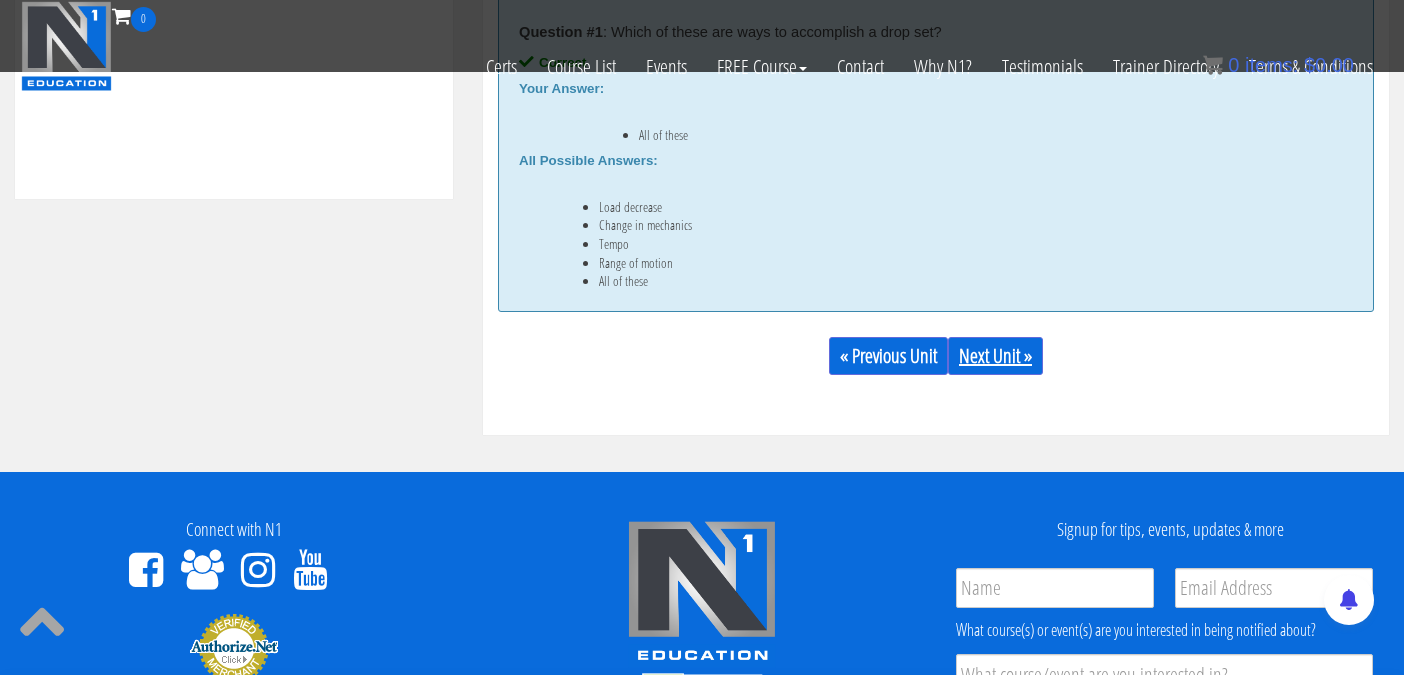 click on "Next Unit »" at bounding box center [995, 356] 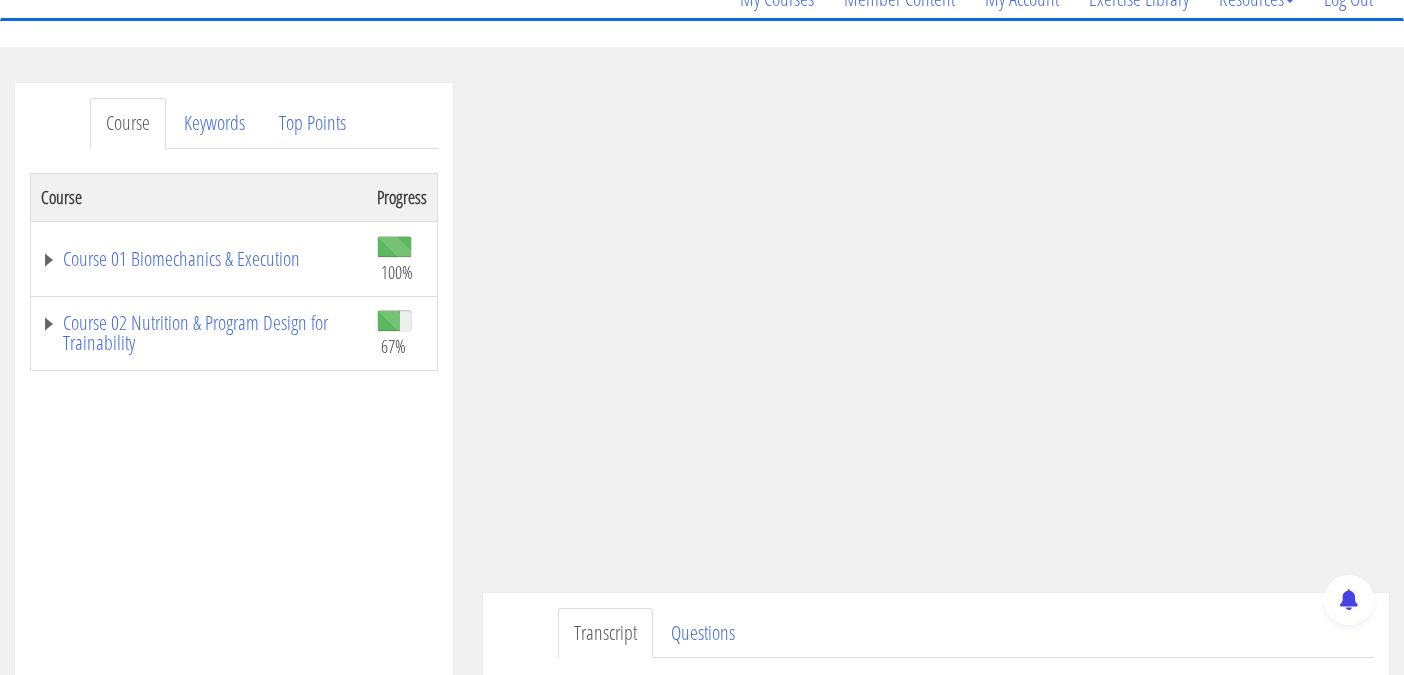 scroll, scrollTop: 237, scrollLeft: 0, axis: vertical 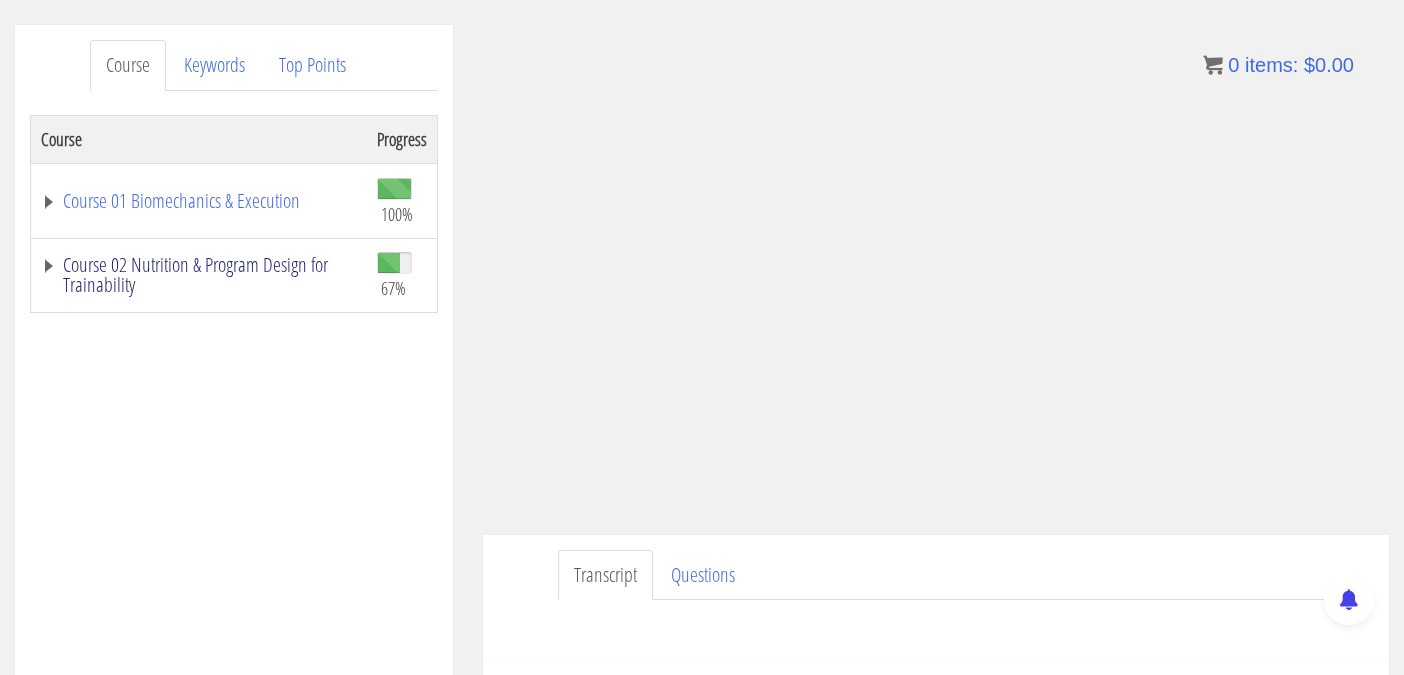 click on "Course 02 Nutrition & Program Design for Trainability" at bounding box center [199, 201] 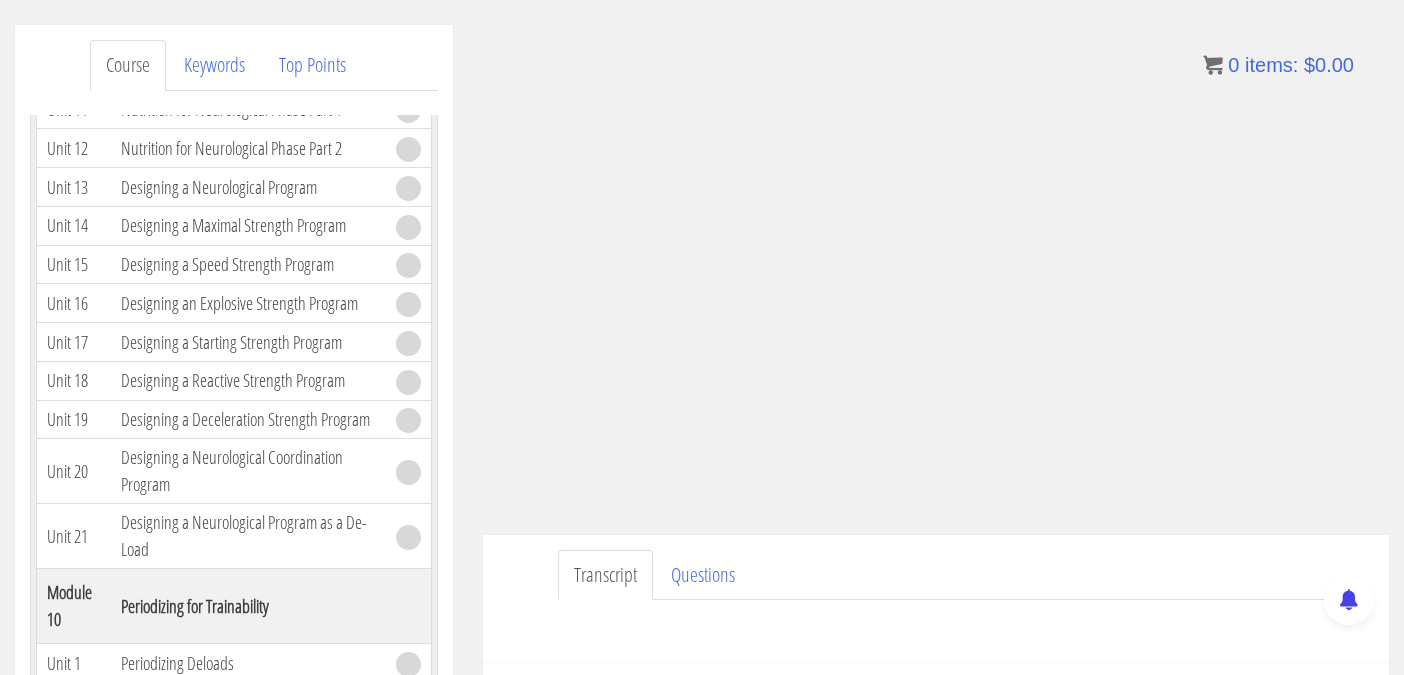 scroll, scrollTop: 4550, scrollLeft: 0, axis: vertical 